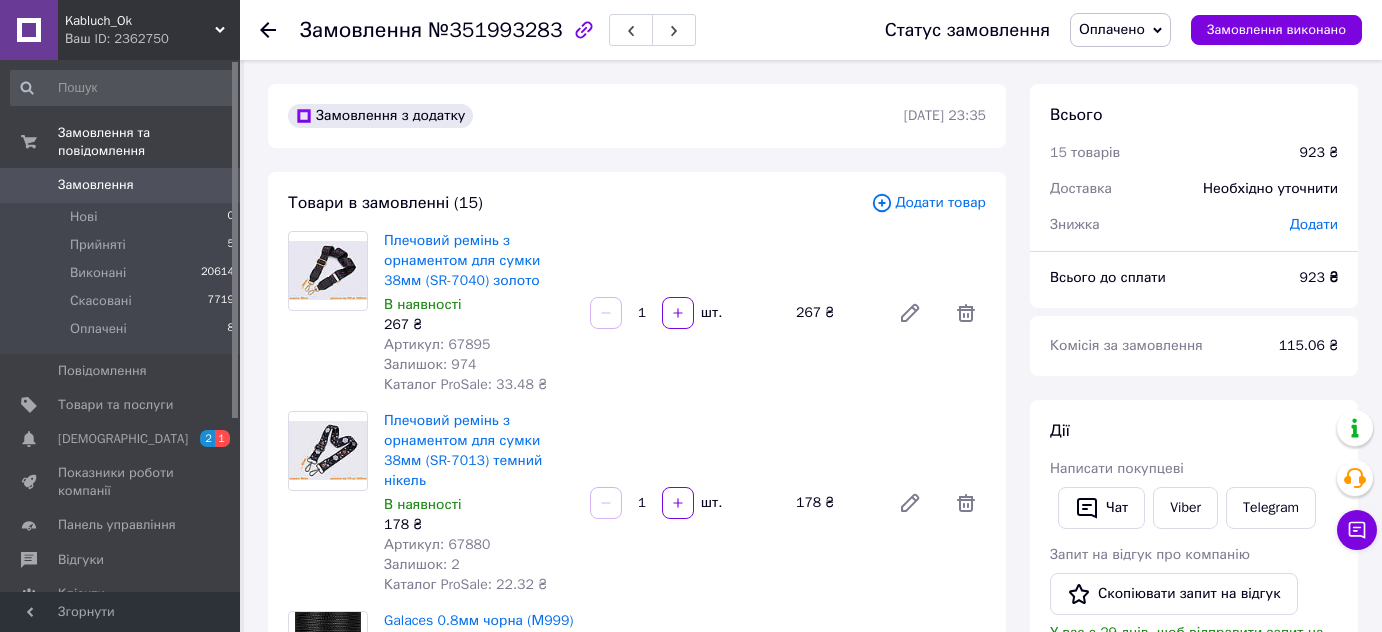 scroll, scrollTop: 363, scrollLeft: 0, axis: vertical 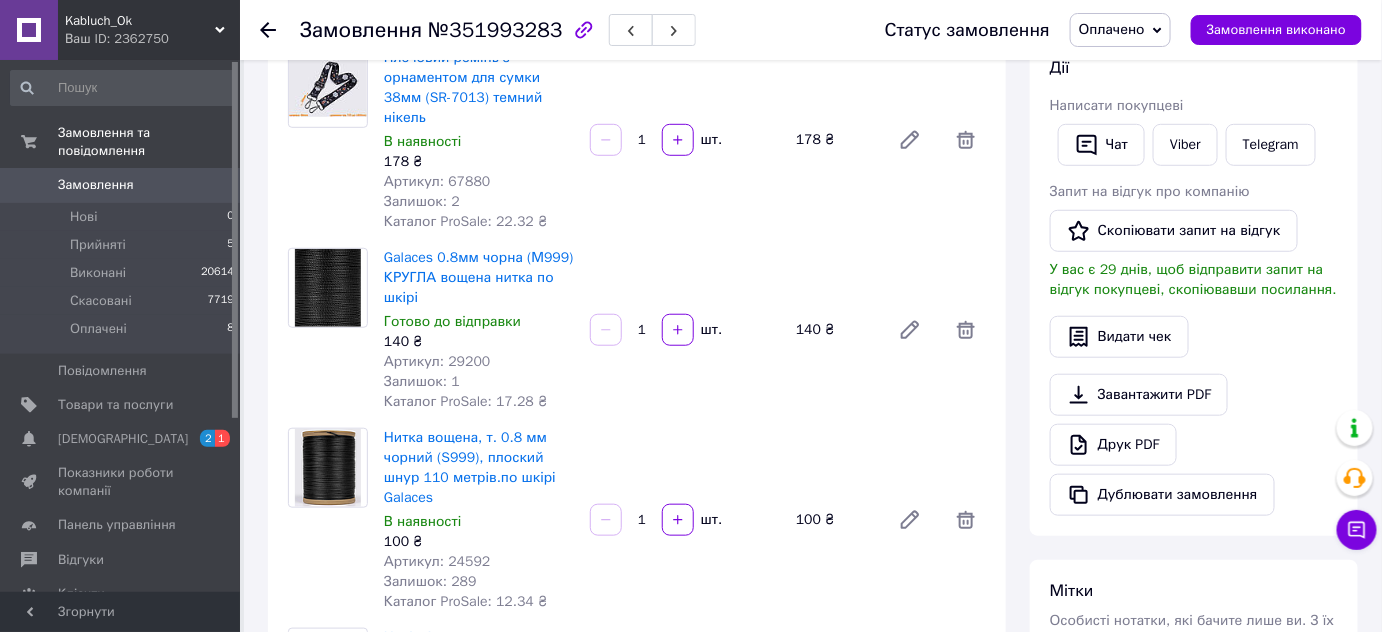 click on "Kabluch_Ok" at bounding box center [140, 21] 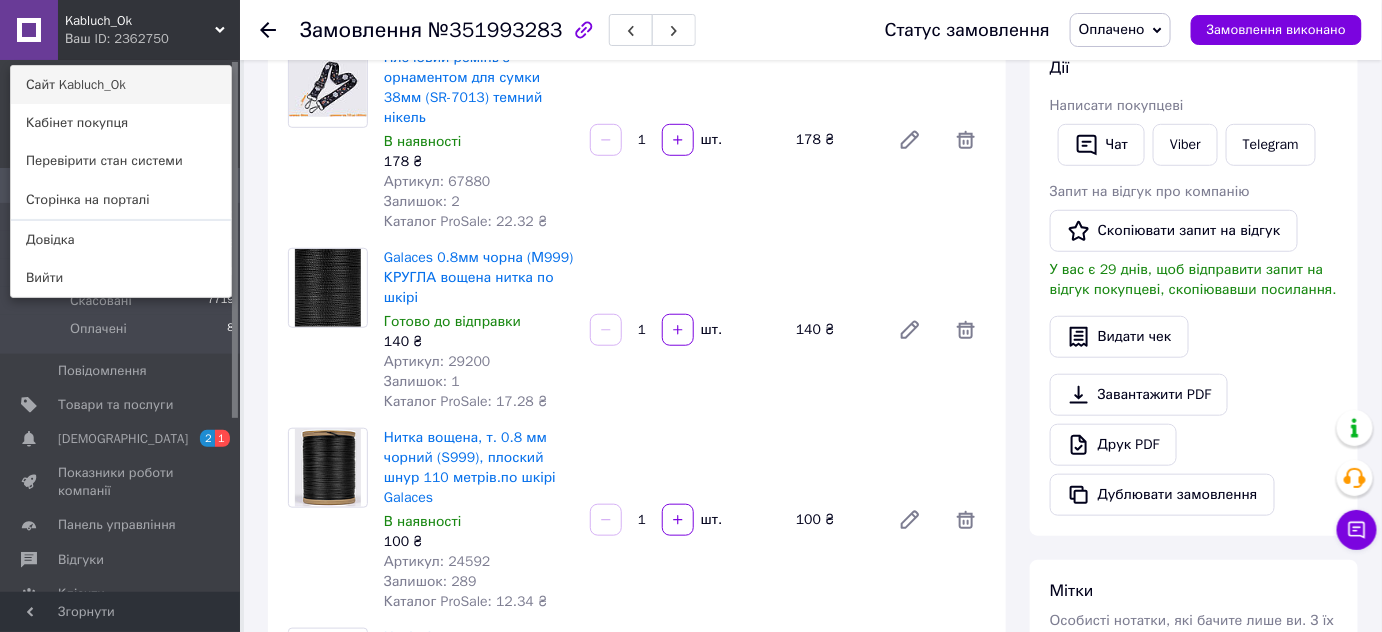 click on "Сайт Kabluch_Ok" at bounding box center [121, 85] 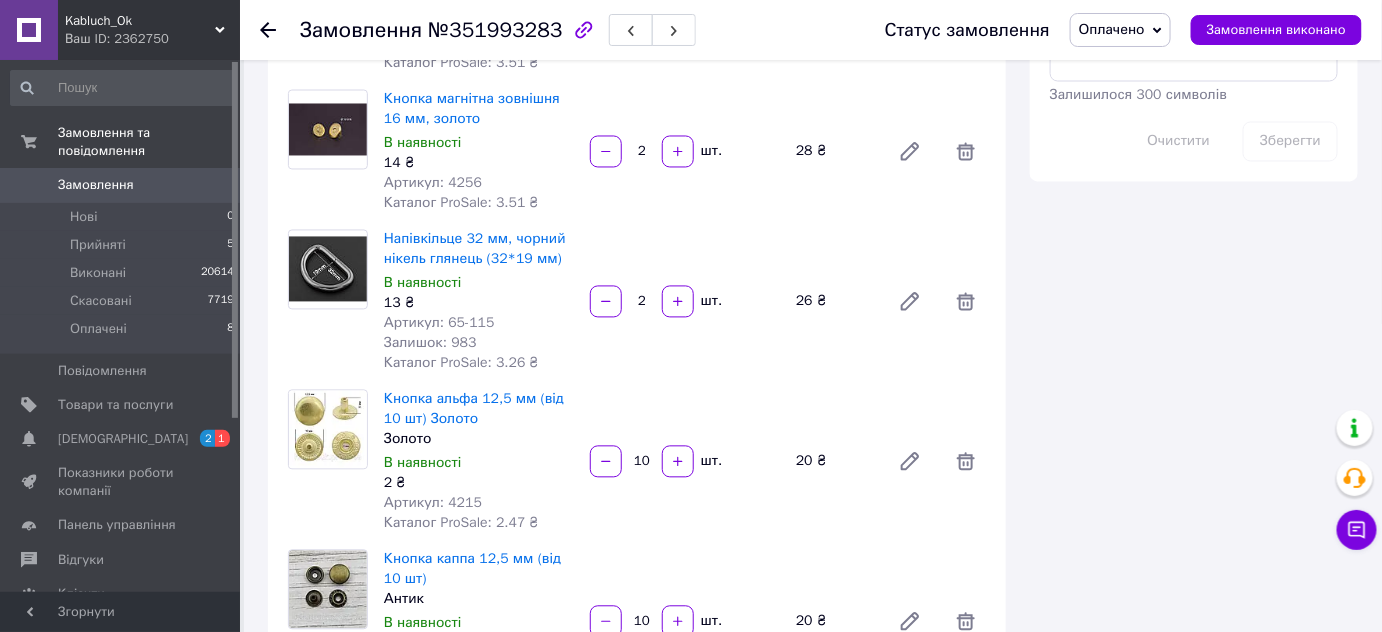 scroll, scrollTop: 1000, scrollLeft: 0, axis: vertical 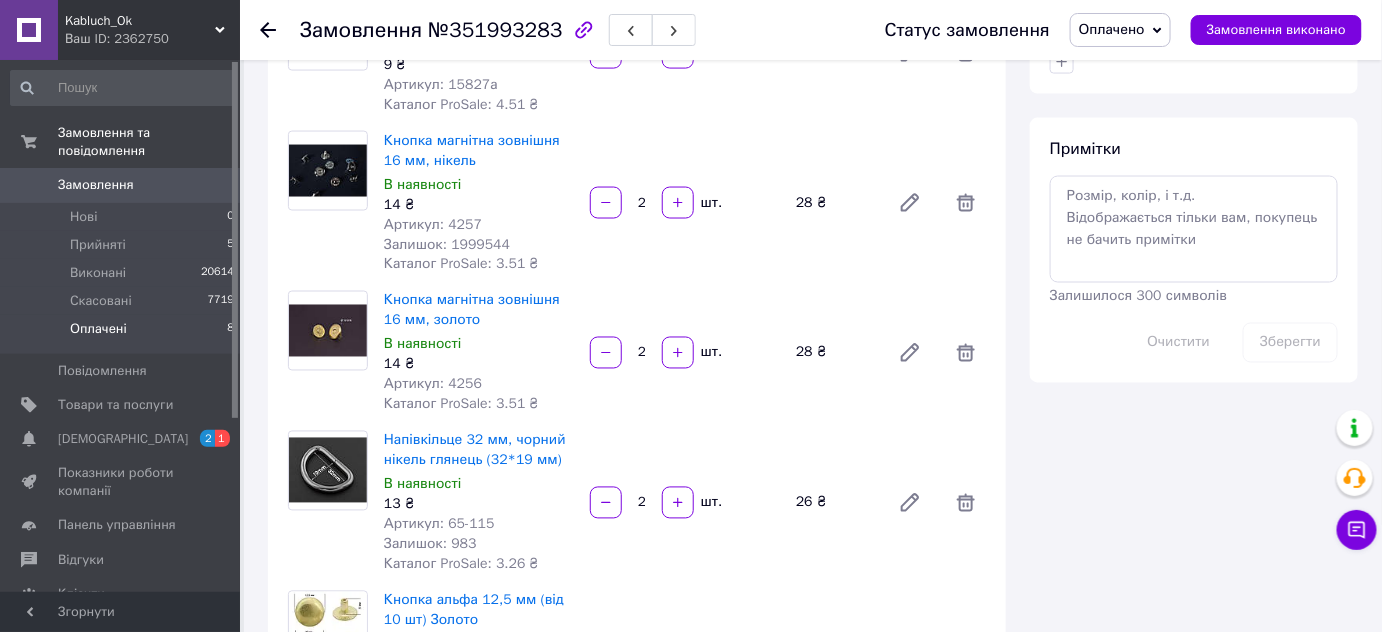 click on "Оплачені" at bounding box center (98, 329) 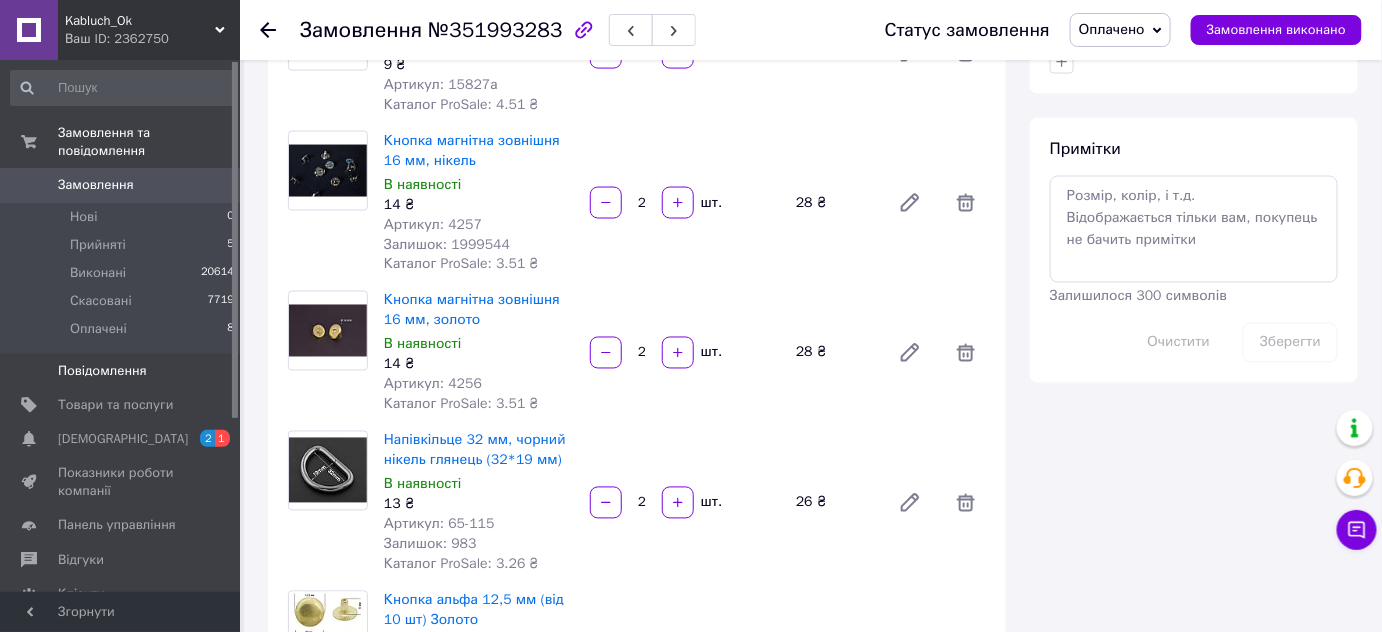 scroll, scrollTop: 0, scrollLeft: 0, axis: both 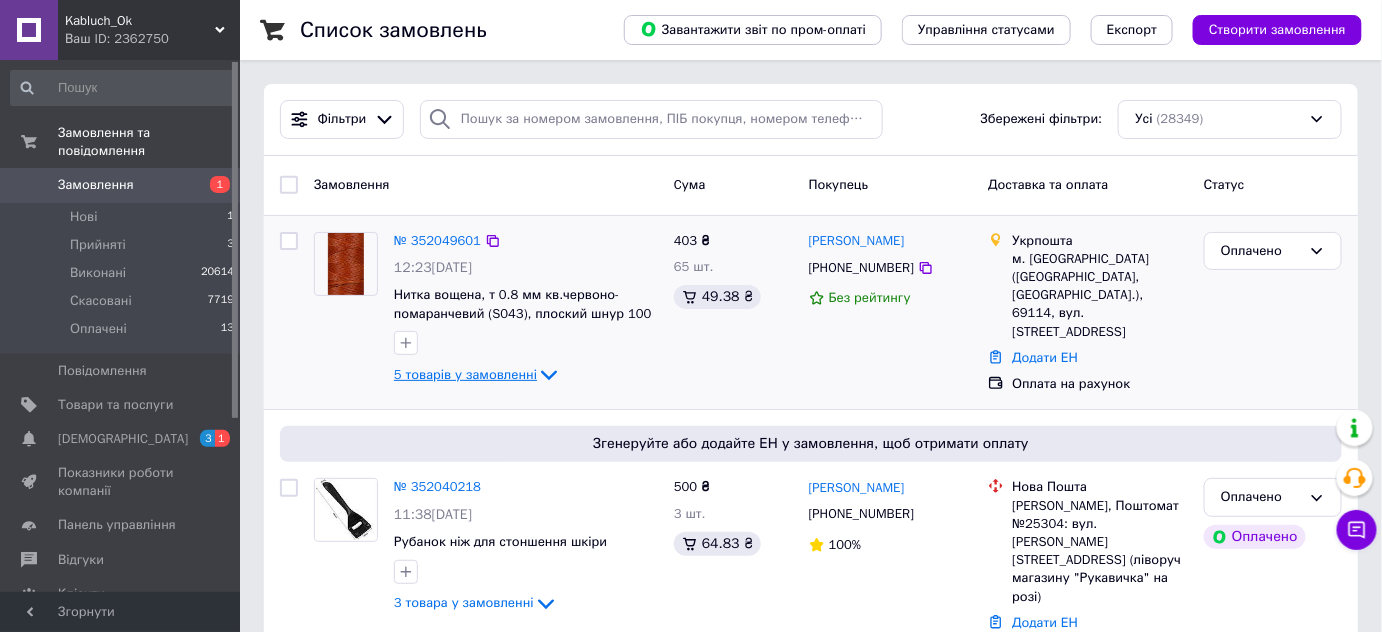 click 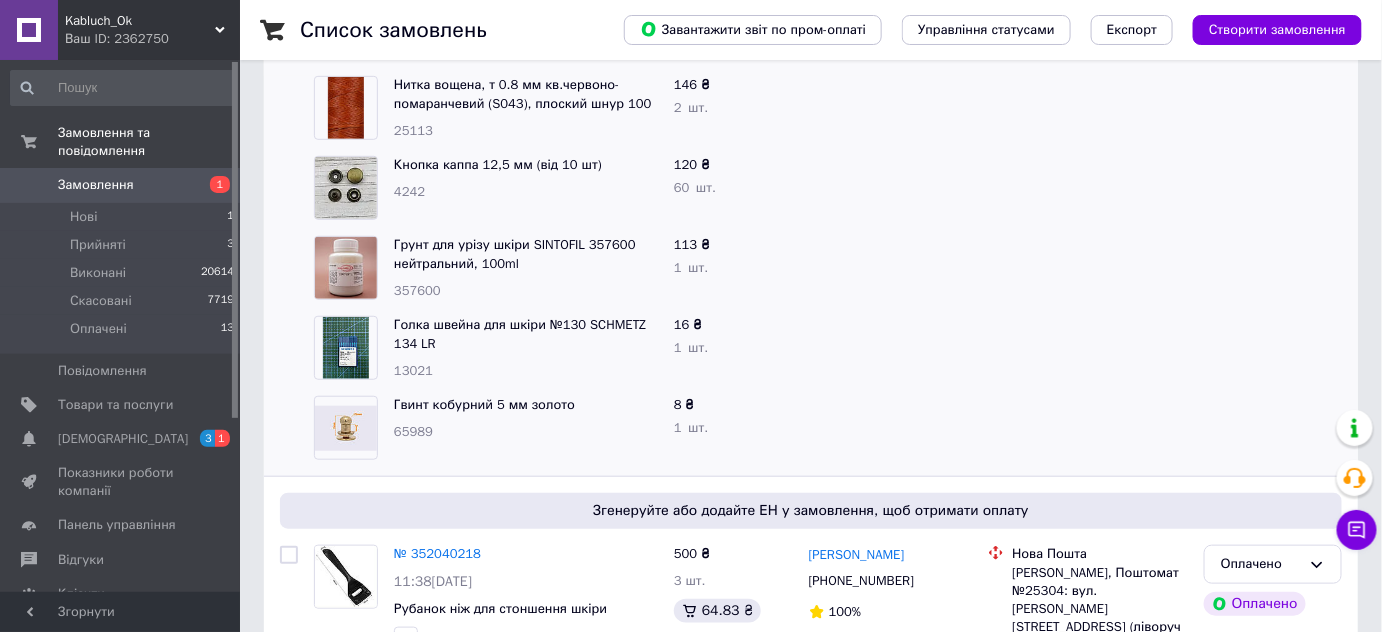 scroll, scrollTop: 363, scrollLeft: 0, axis: vertical 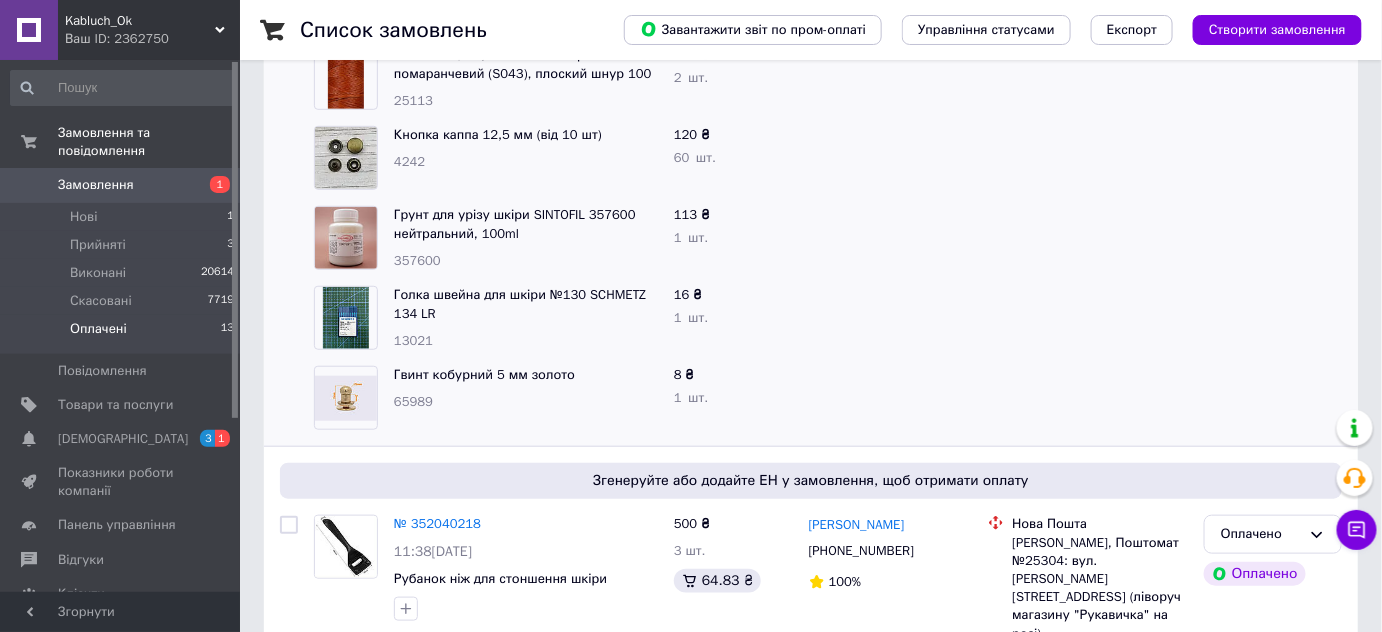 click on "Оплачені" at bounding box center (98, 329) 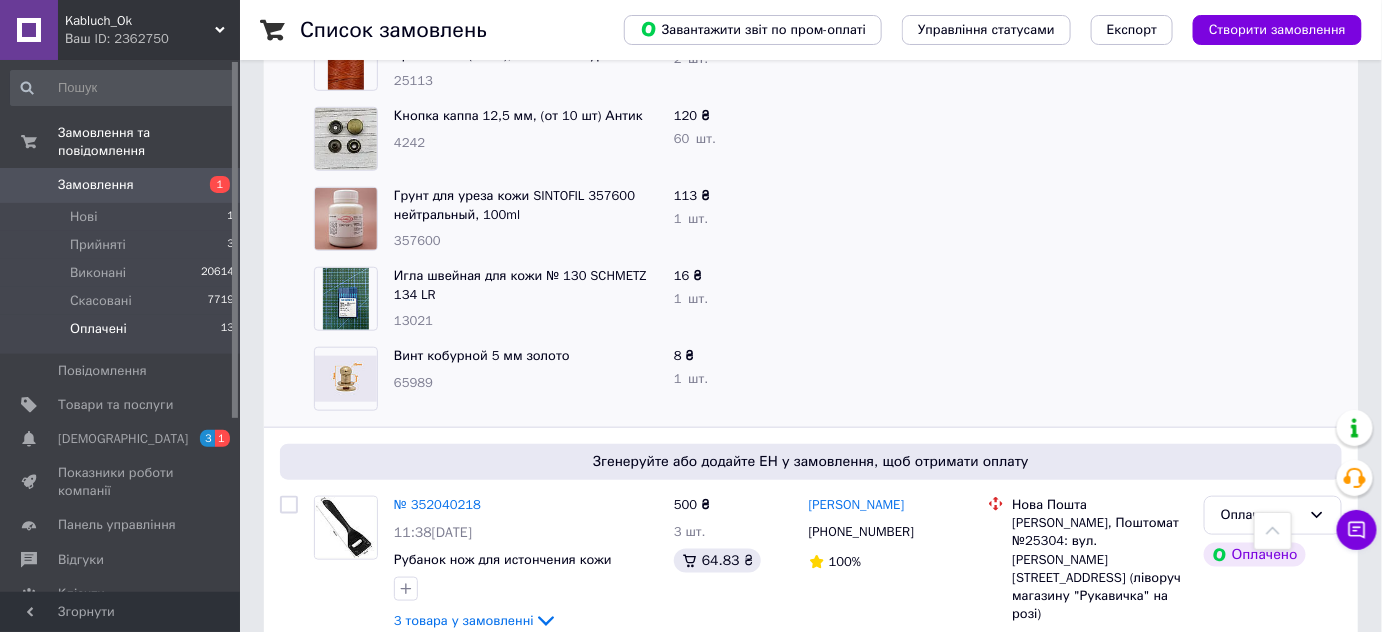 scroll, scrollTop: 363, scrollLeft: 0, axis: vertical 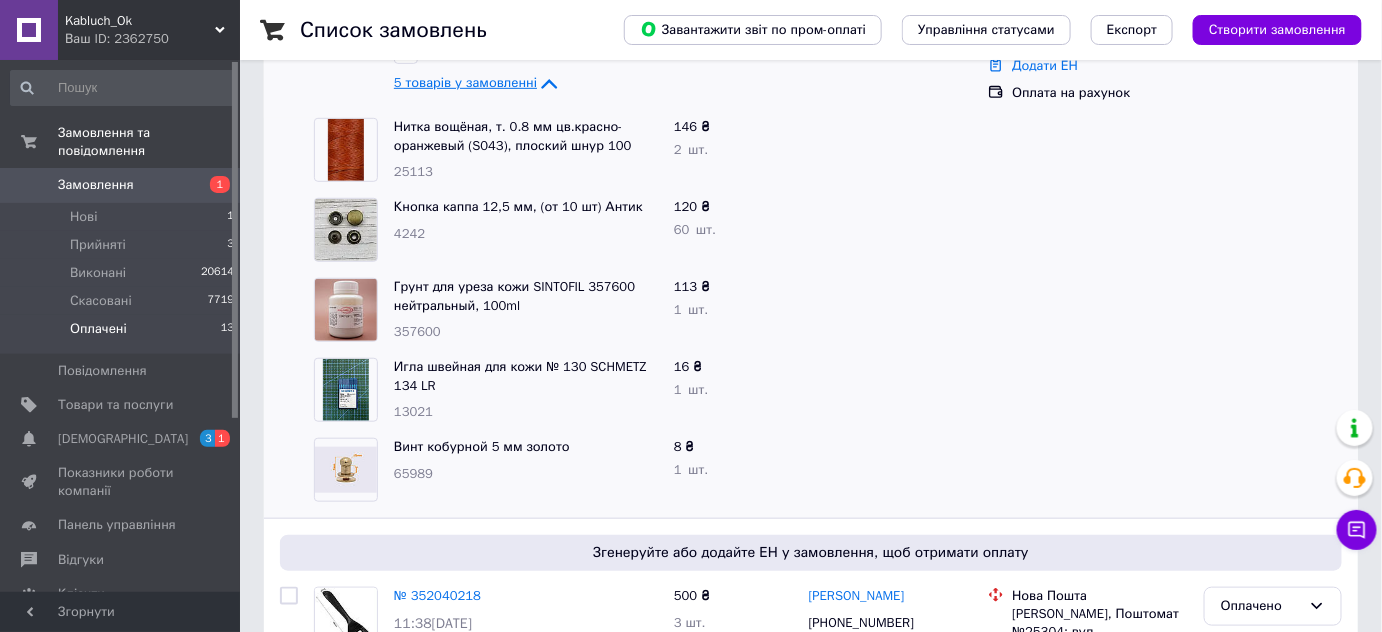 click 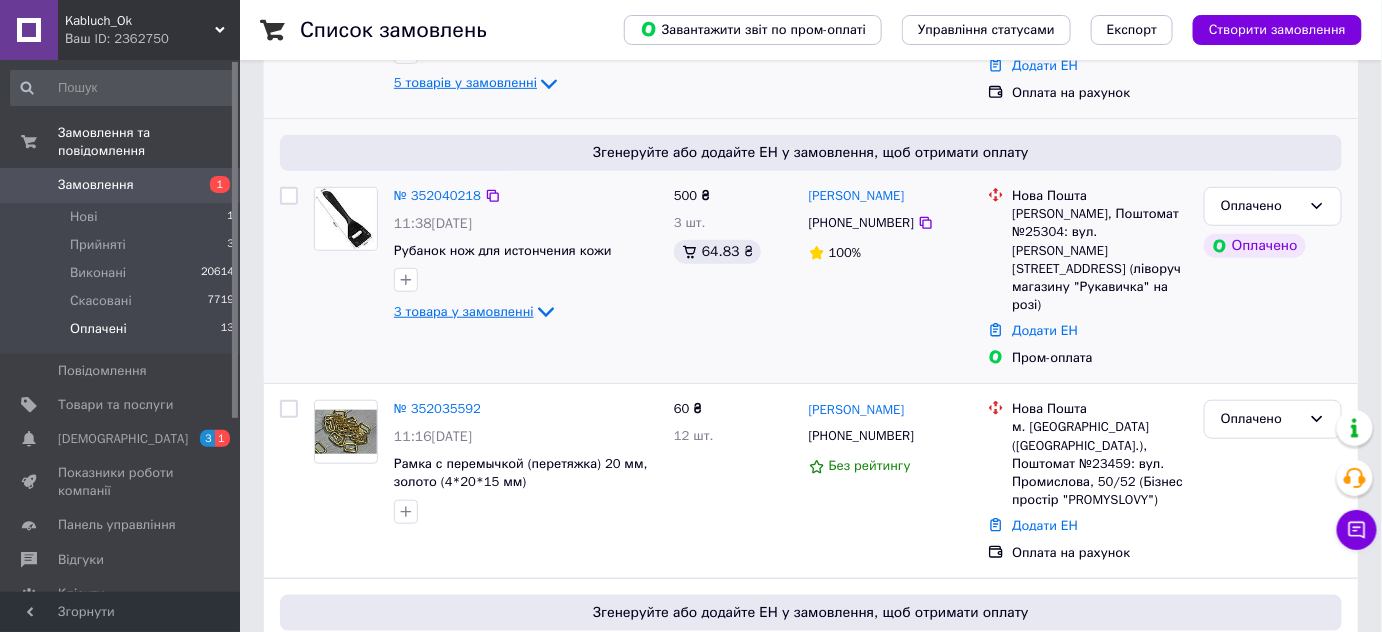 click 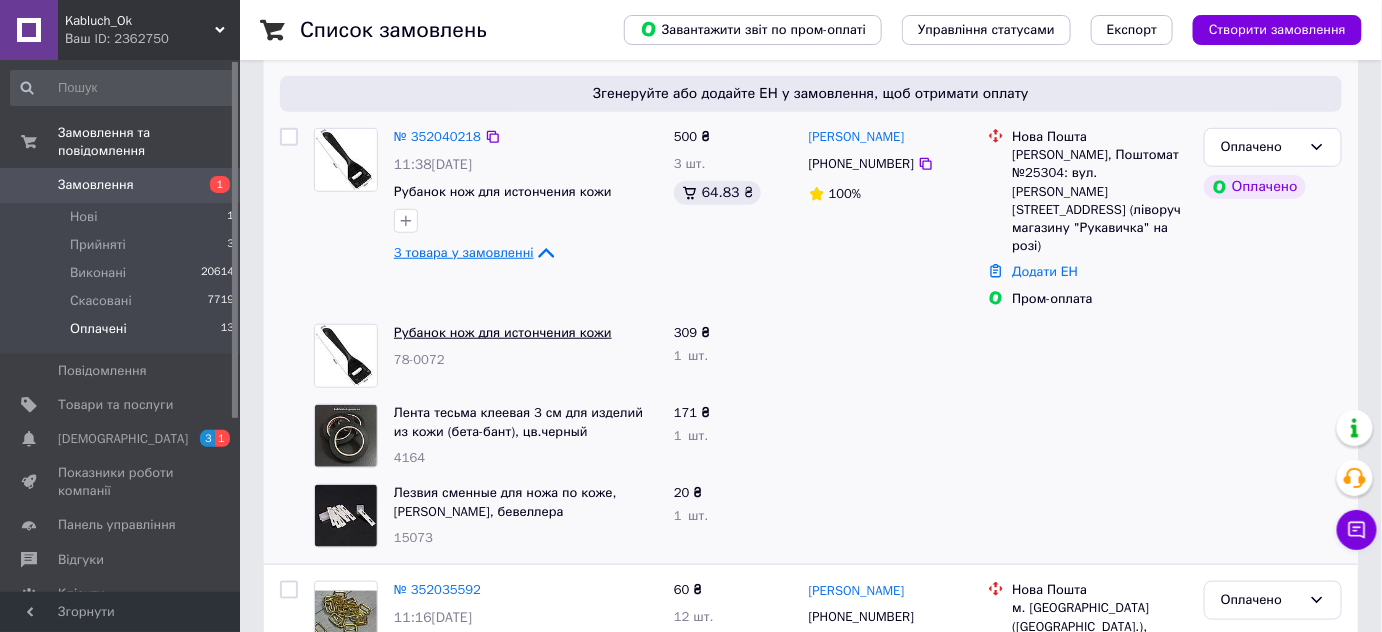 scroll, scrollTop: 454, scrollLeft: 0, axis: vertical 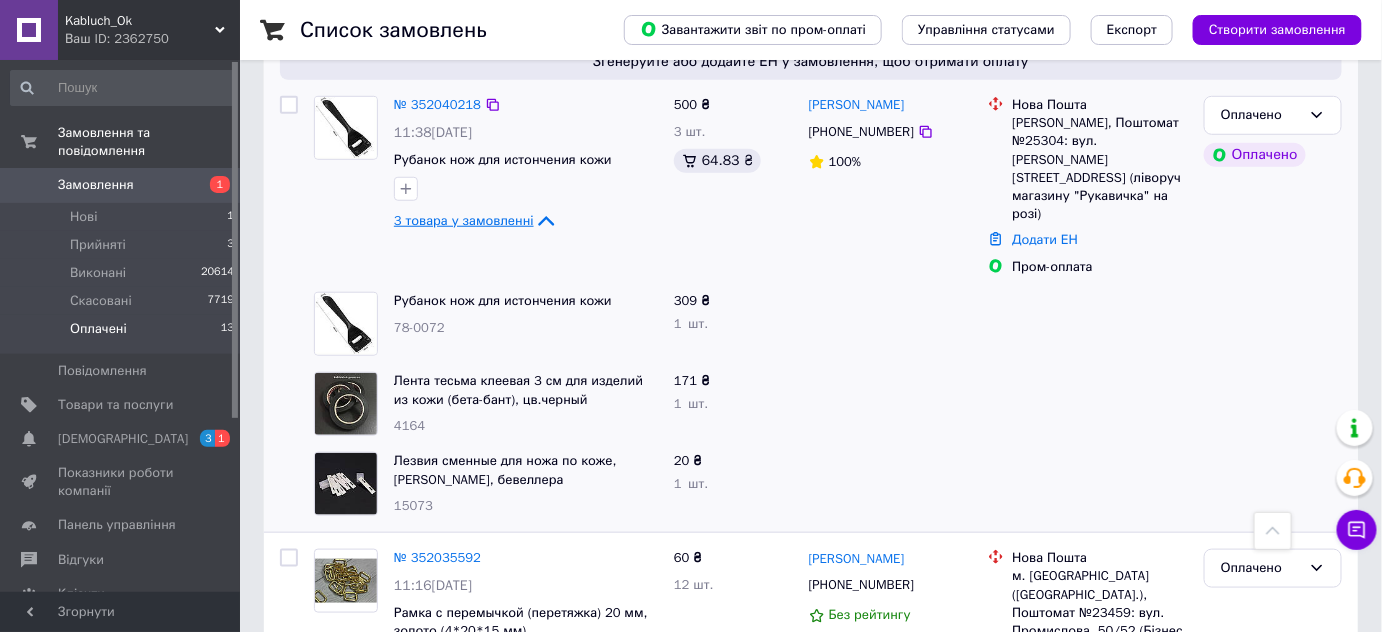 click 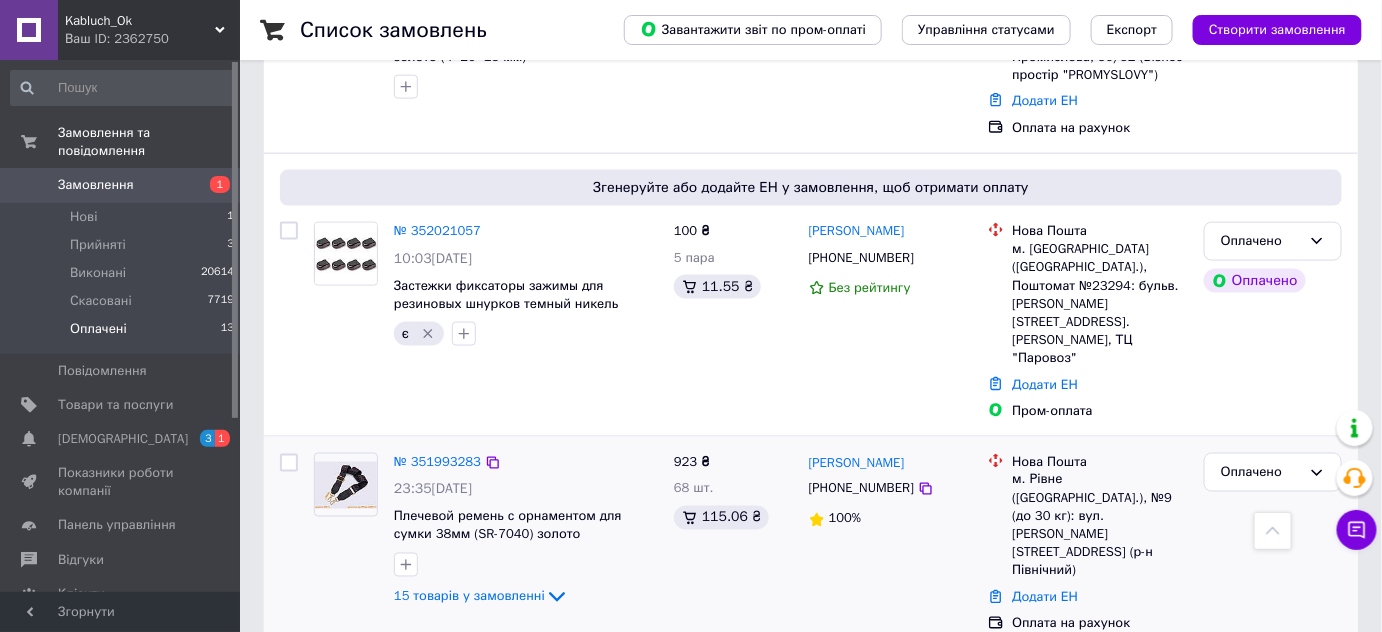 scroll, scrollTop: 818, scrollLeft: 0, axis: vertical 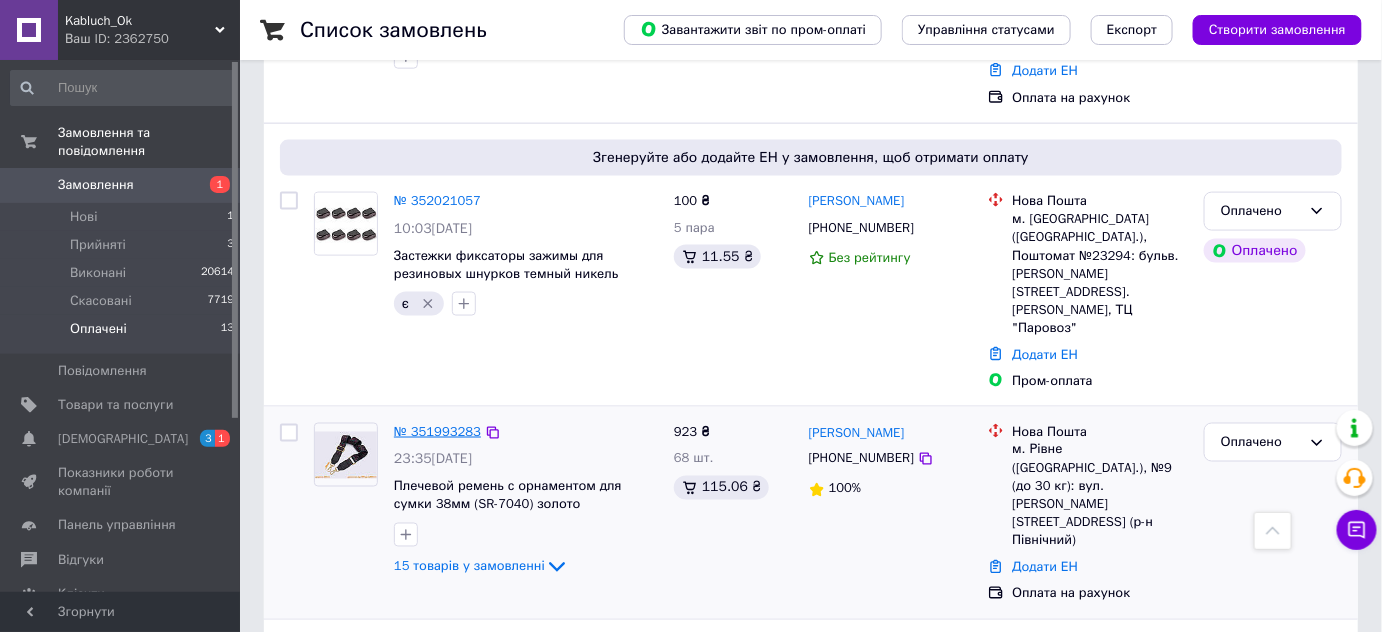 click on "№ 351993283" at bounding box center [437, 431] 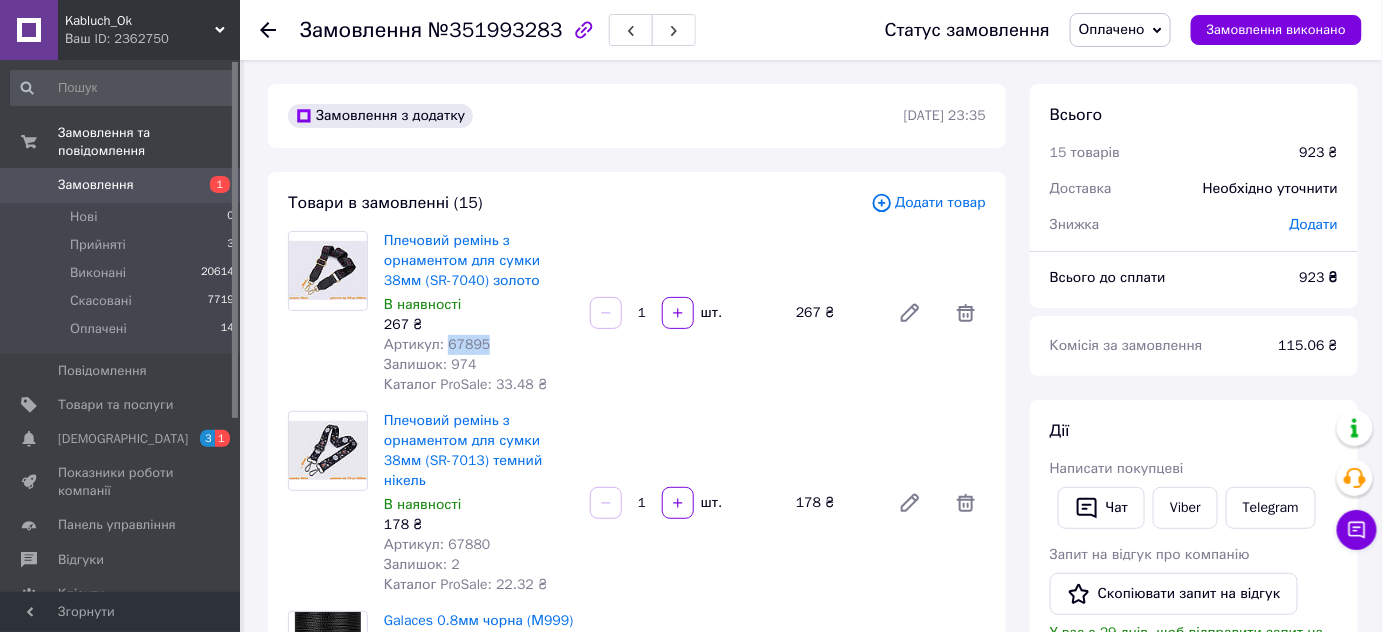drag, startPoint x: 488, startPoint y: 341, endPoint x: 445, endPoint y: 346, distance: 43.289722 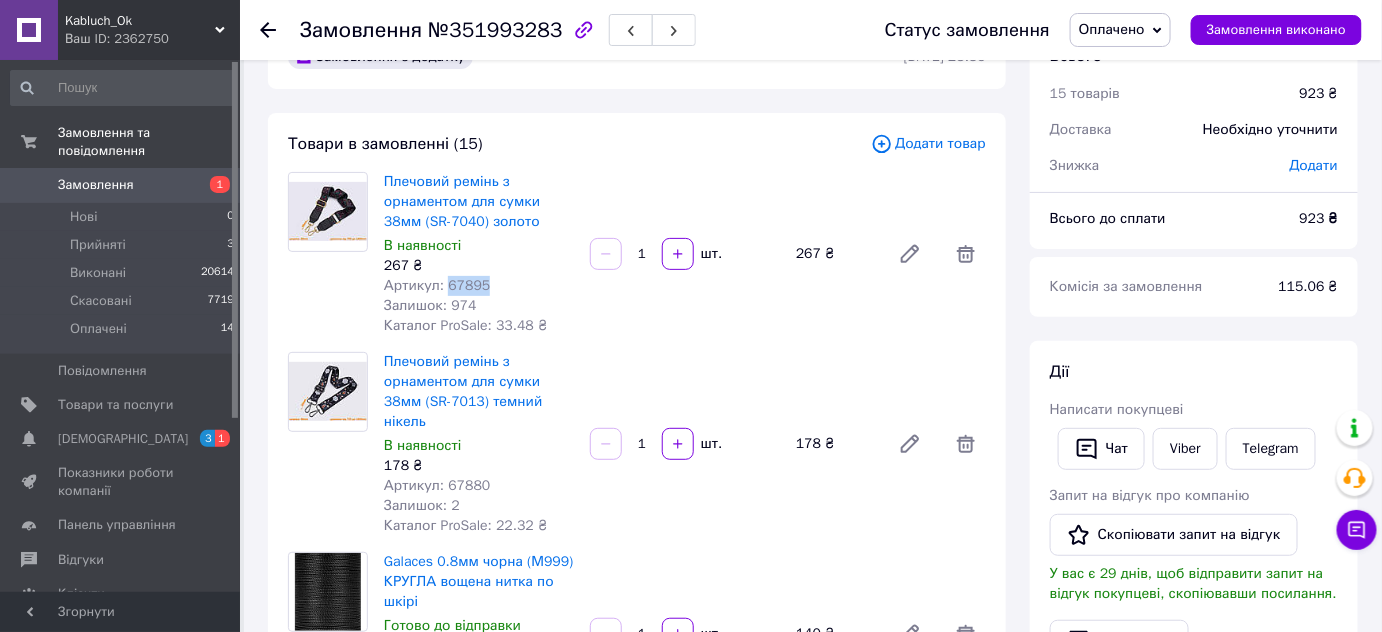scroll, scrollTop: 90, scrollLeft: 0, axis: vertical 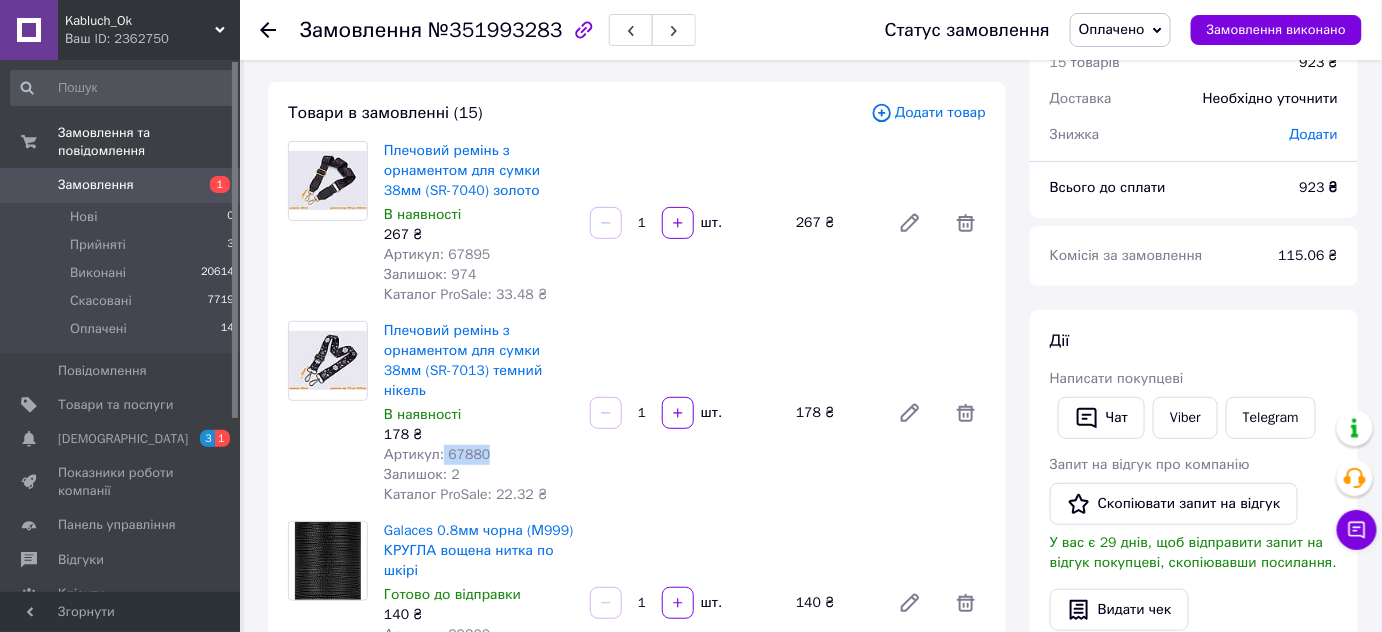 drag, startPoint x: 494, startPoint y: 430, endPoint x: 438, endPoint y: 434, distance: 56.142673 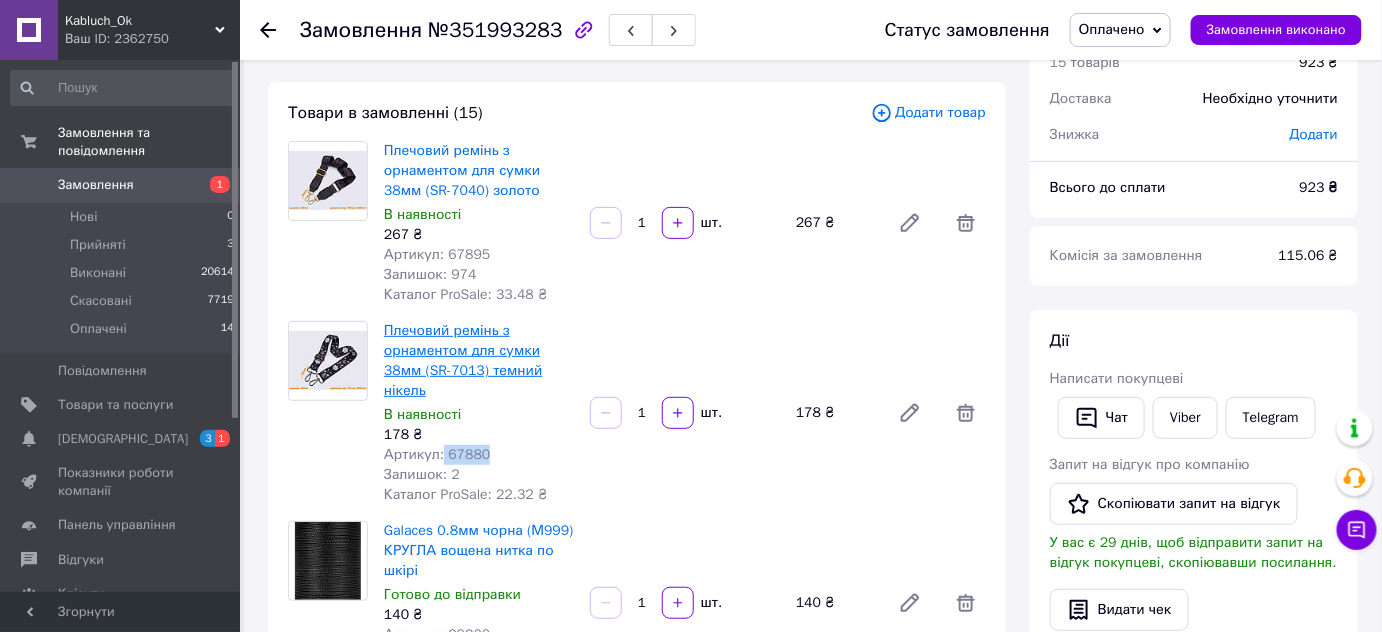 click on "Плечовий ремінь з орнаментом для сумки 38мм (SR-7013) темний нікель" at bounding box center [463, 360] 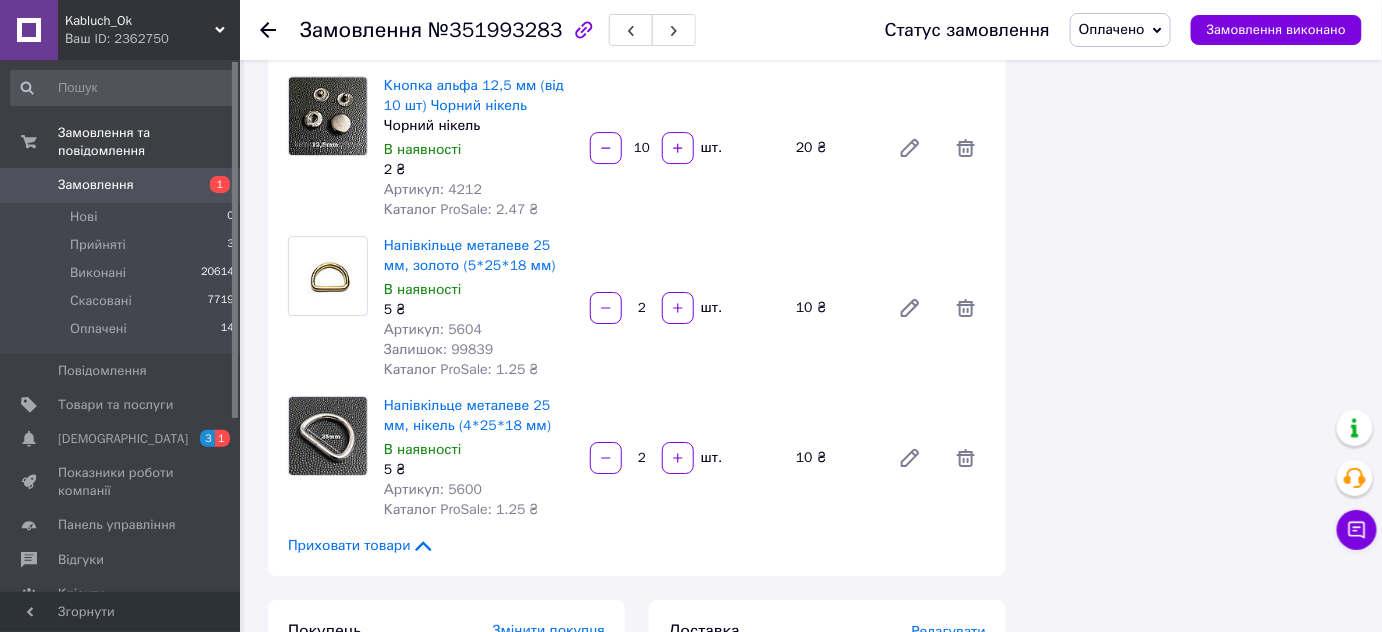 scroll, scrollTop: 2090, scrollLeft: 0, axis: vertical 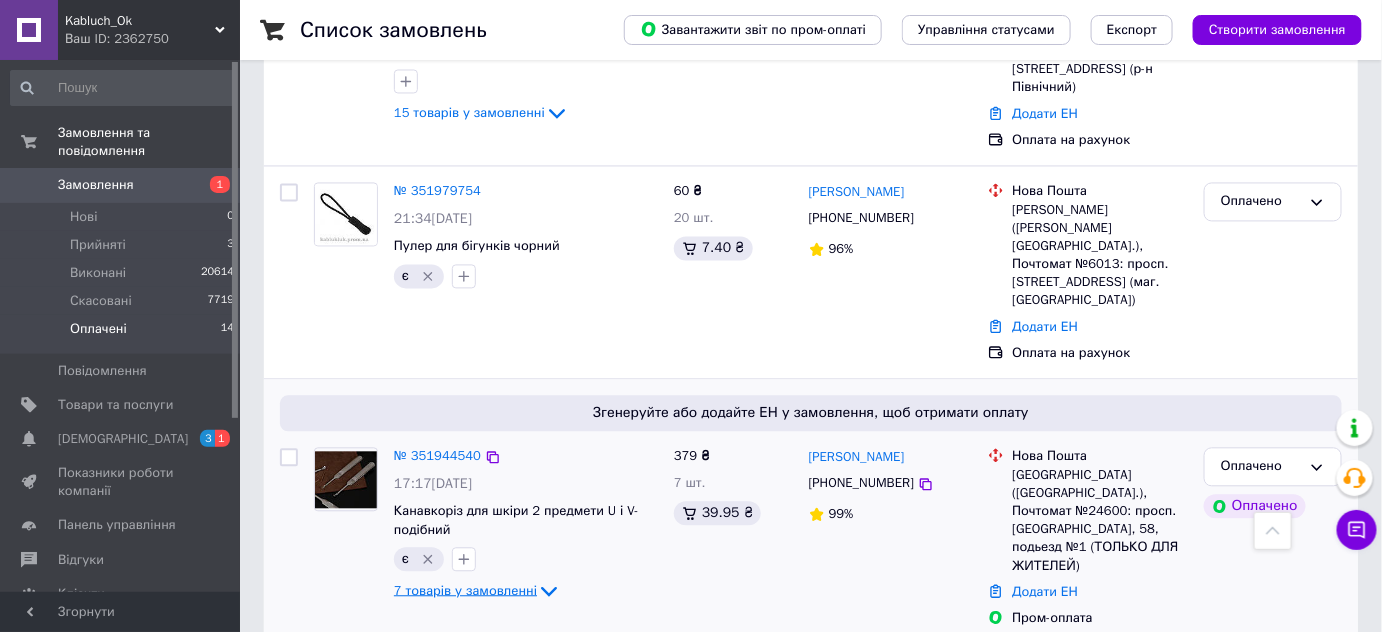 click 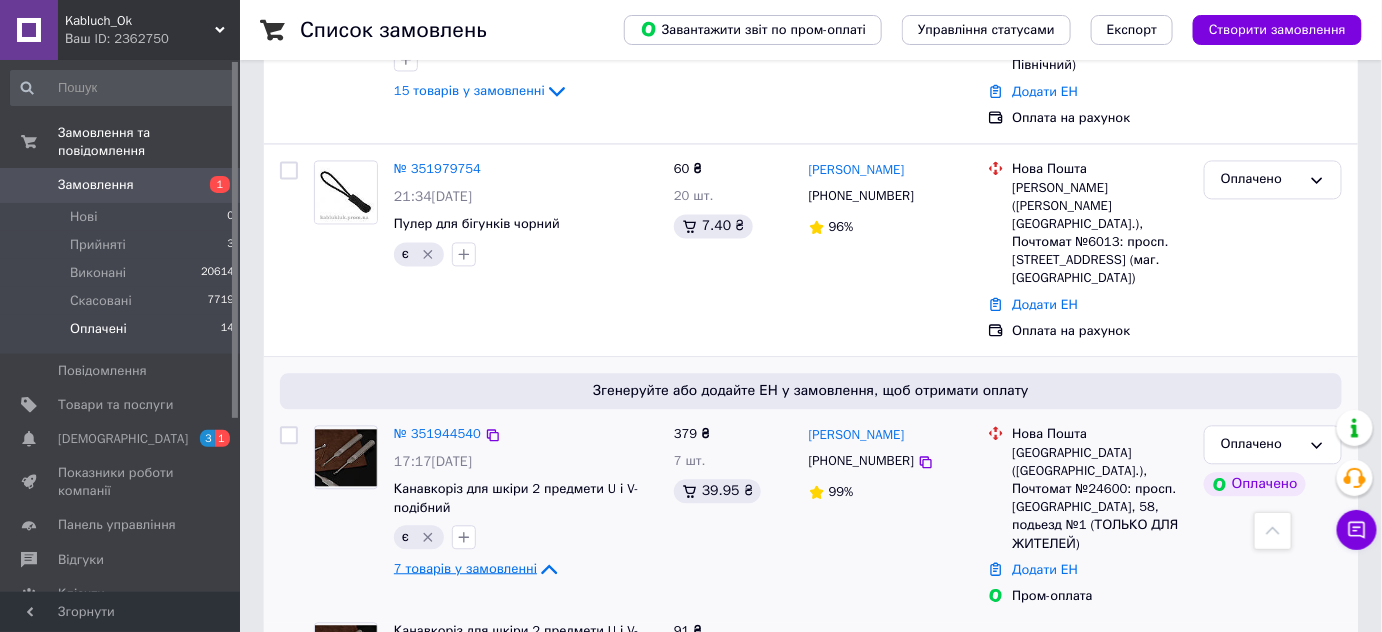 scroll, scrollTop: 1181, scrollLeft: 0, axis: vertical 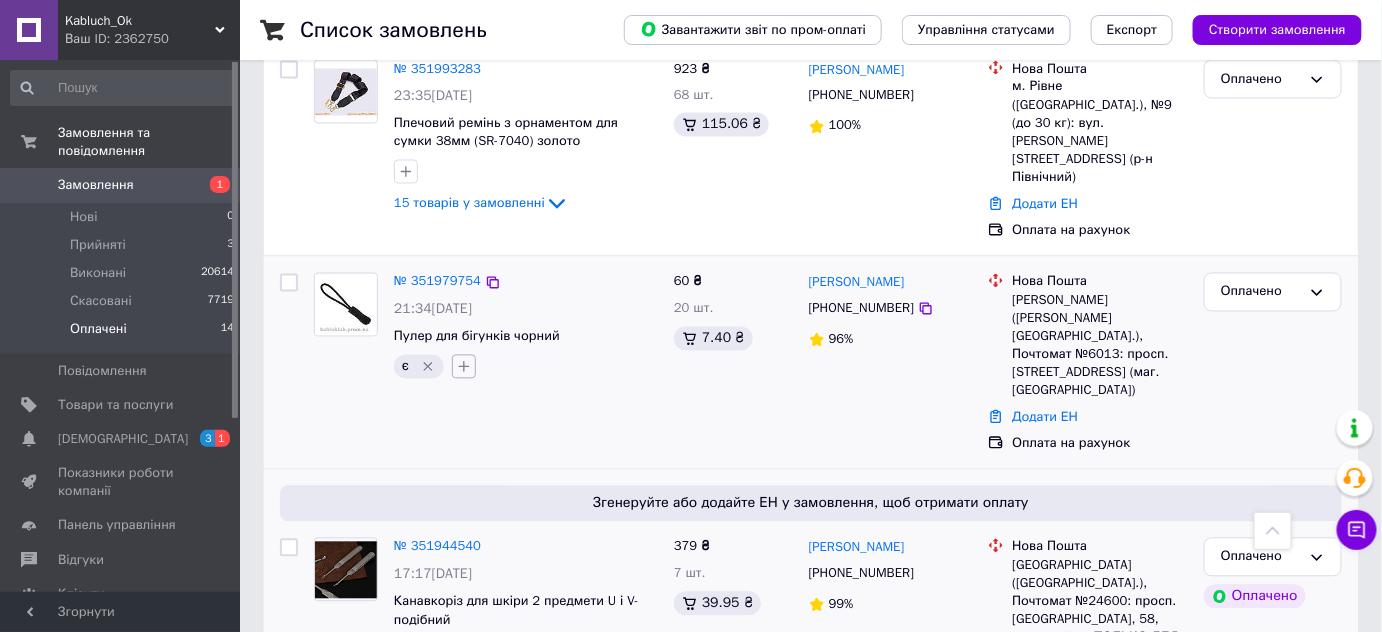 click 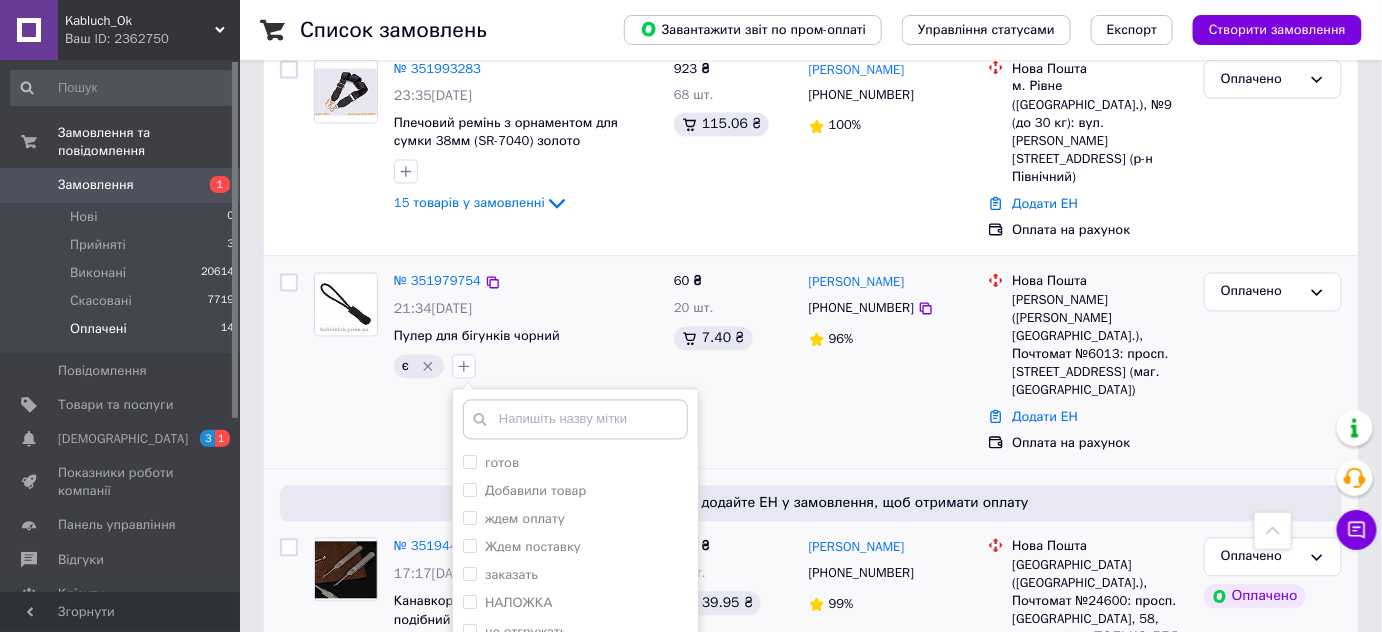 click on "є   готов Добавили товар ждем оплату Ждем поставку заказать НАЛОЖКА не отгружать нет Примітка САМОВИВІЗ СРОЧНО Удалят Створити мітку   Додати мітку" at bounding box center (526, 367) 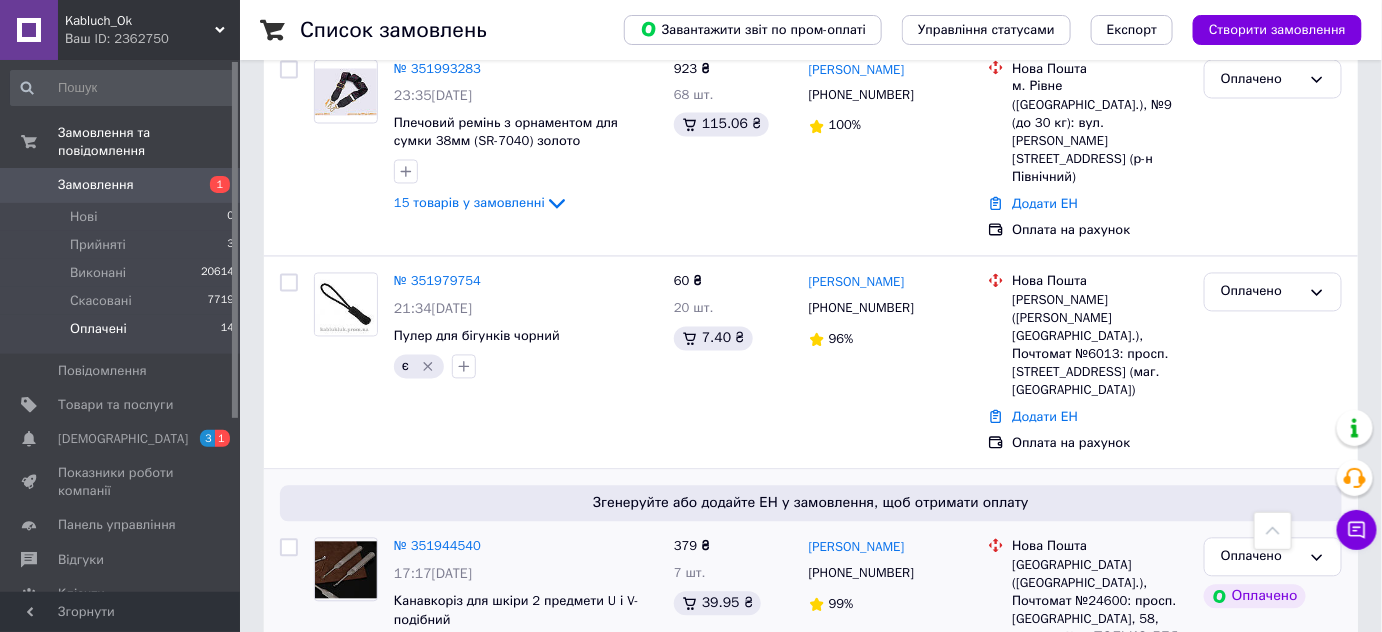 click 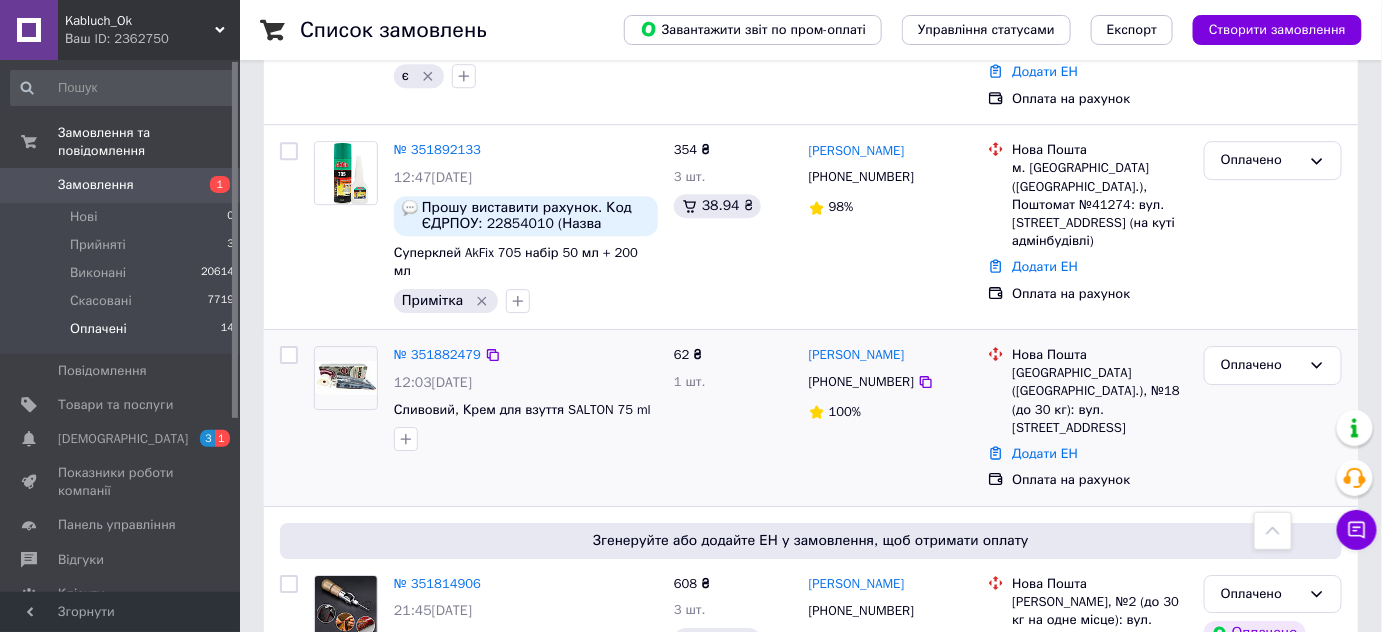 scroll, scrollTop: 2000, scrollLeft: 0, axis: vertical 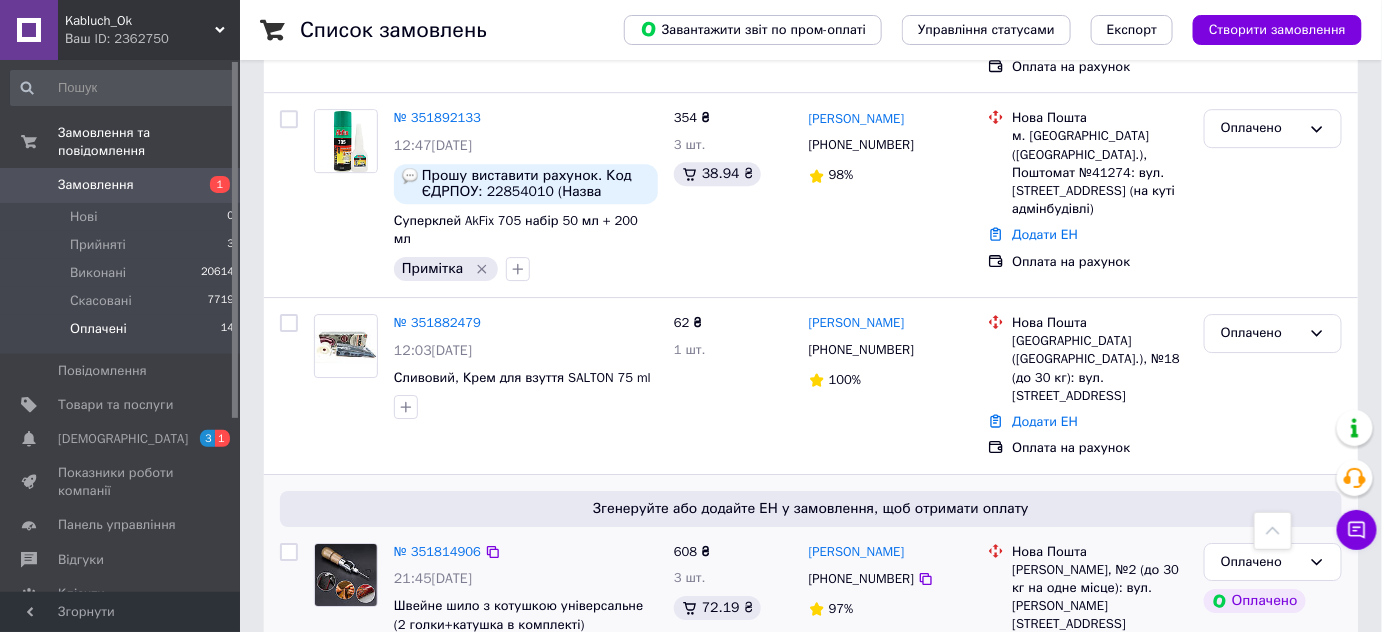 click on "№ 351814906 21:45[DATE] Швейне шило з котушкою універсальне (2 голки+катушка в комплекті) заказать   3 товара у замовленні" at bounding box center [526, 621] 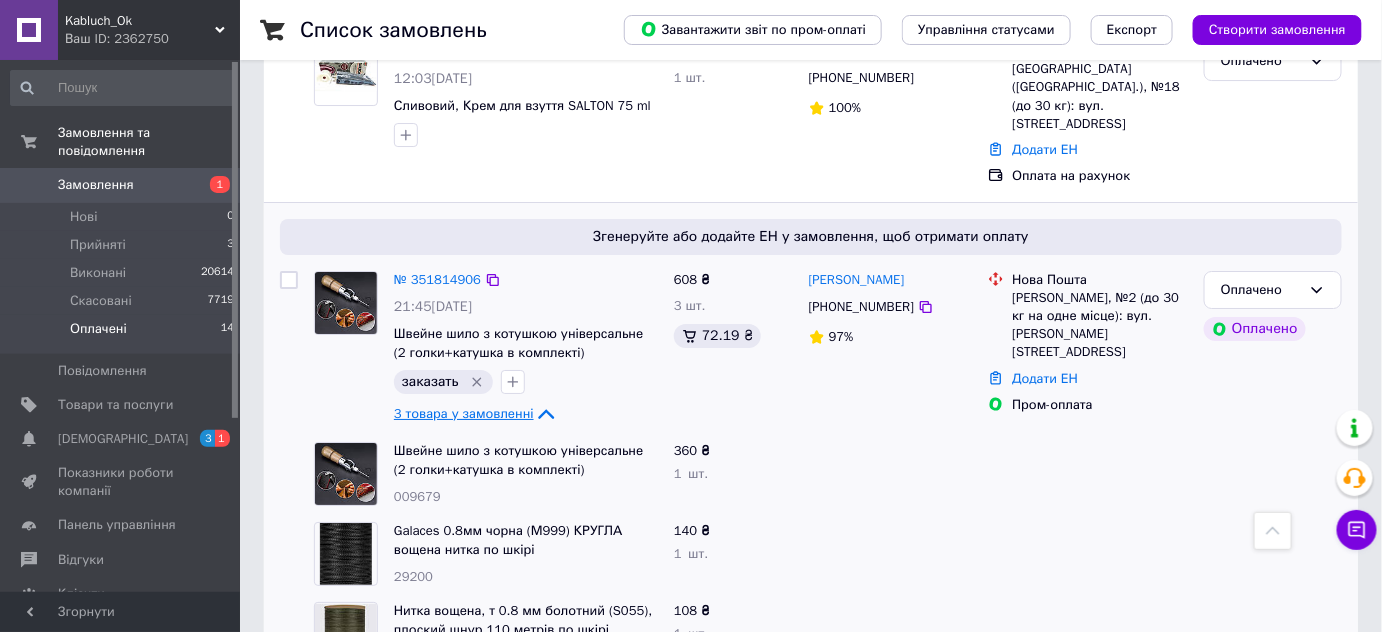 scroll, scrollTop: 2272, scrollLeft: 0, axis: vertical 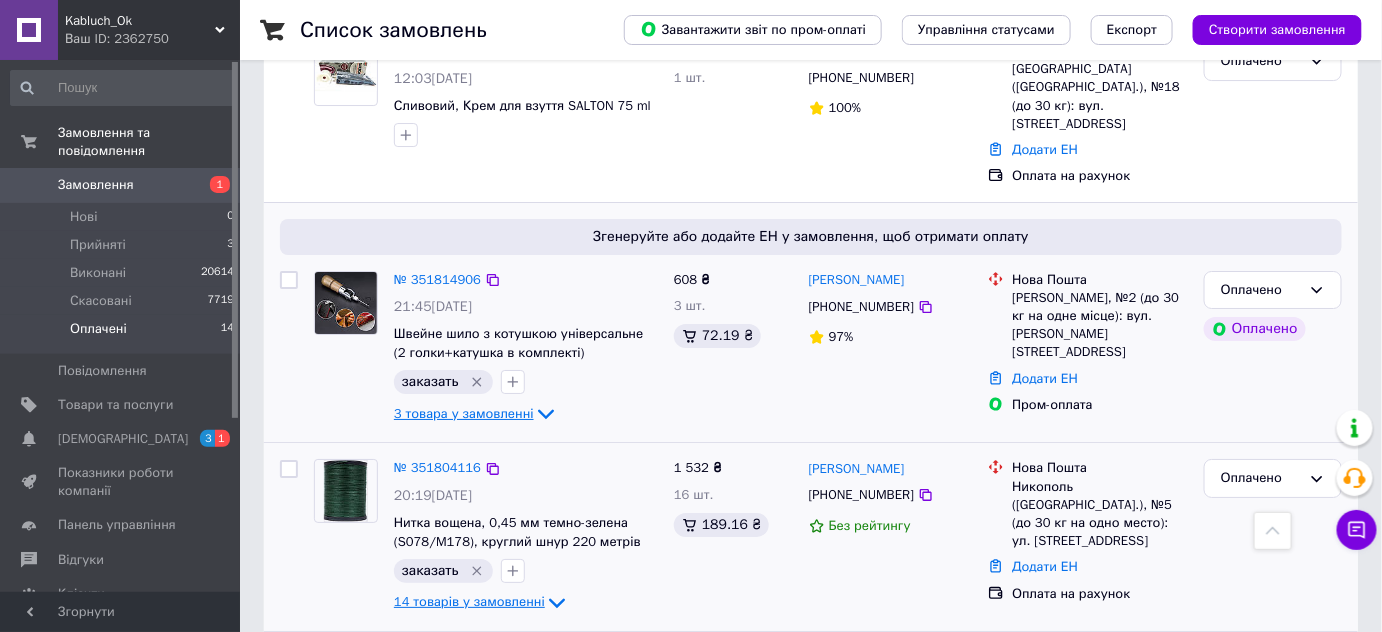 click 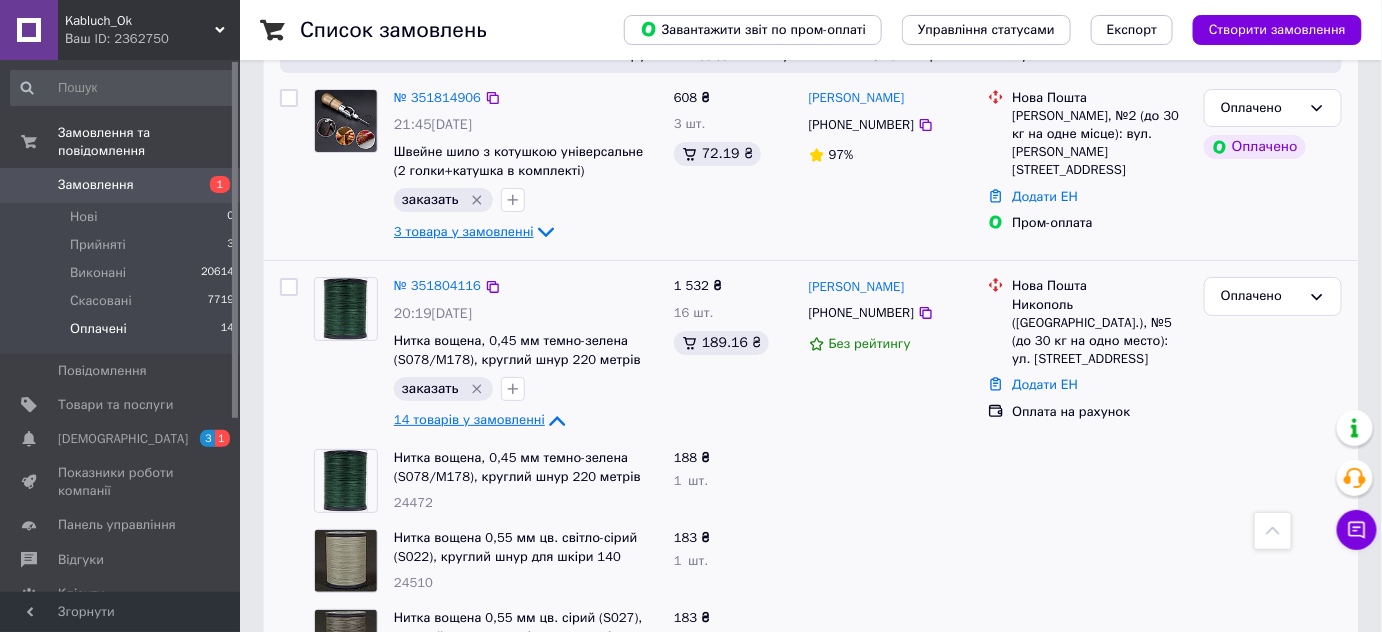scroll, scrollTop: 2363, scrollLeft: 0, axis: vertical 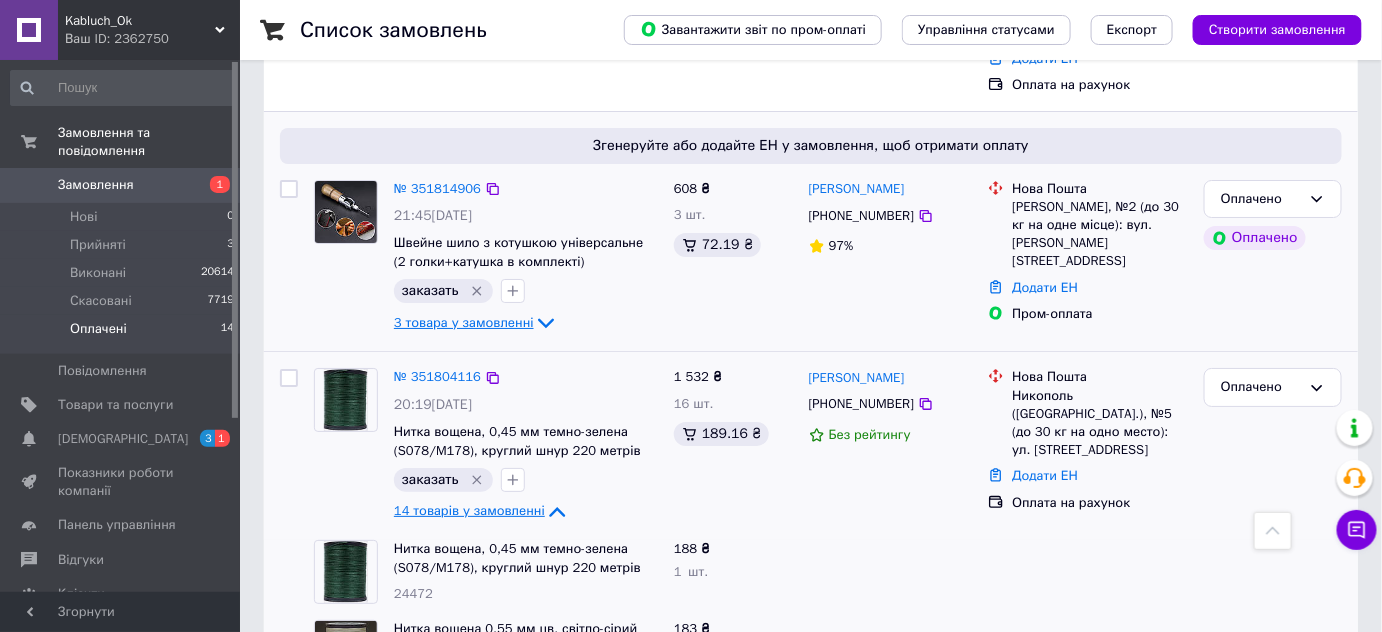 click on "№ 351804116 20:19[DATE] Нитка вощена,  0,45 мм темно-зелена (S078/M178), круглий шнур 220 метрів Galaces заказать   14 товарів у замовленні" at bounding box center (526, 446) 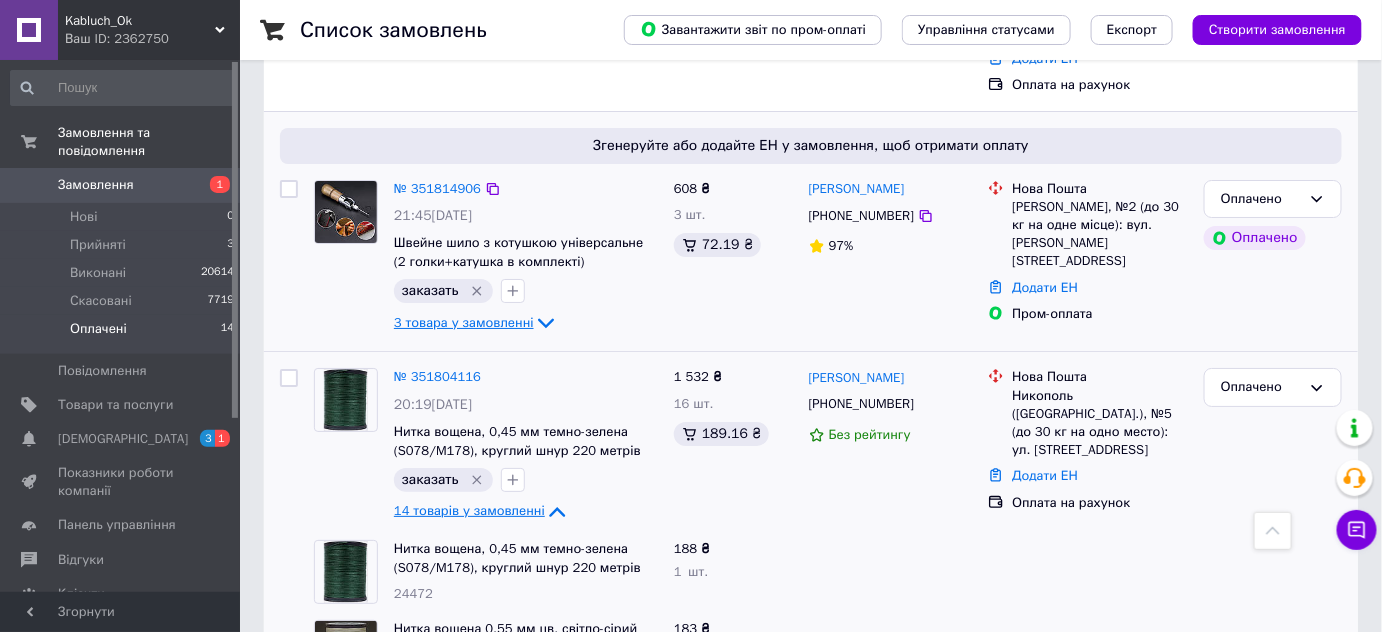 click 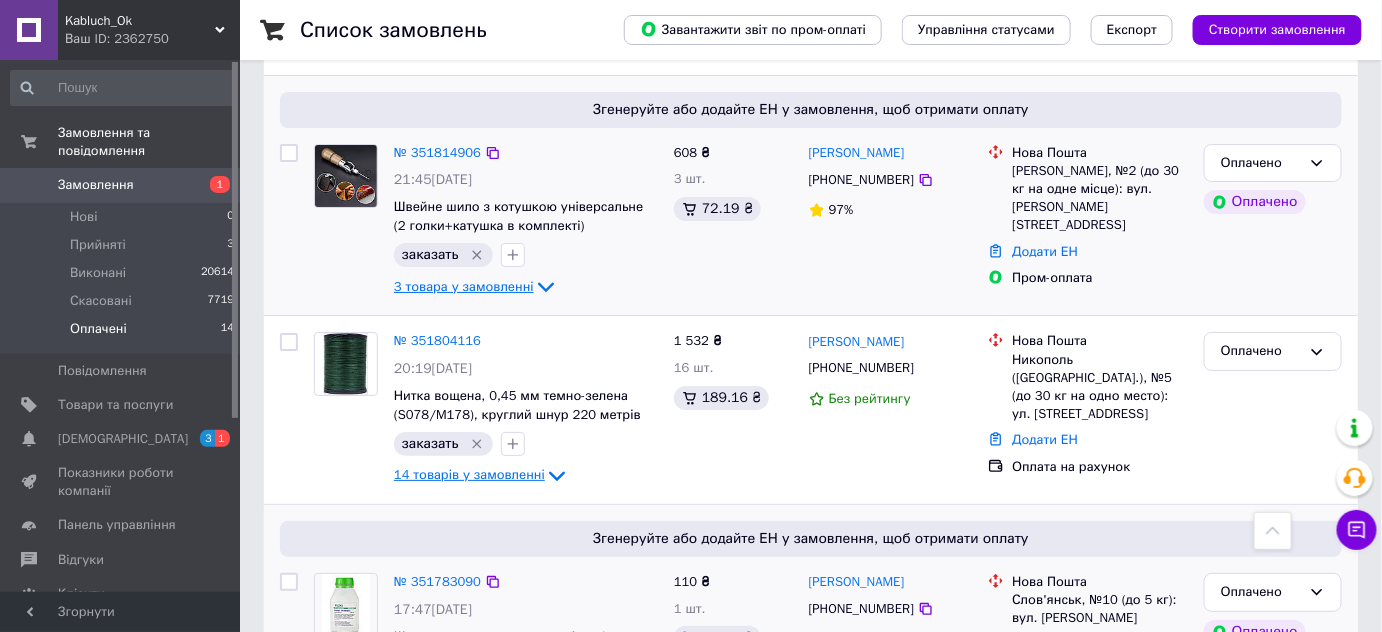 scroll, scrollTop: 2418, scrollLeft: 0, axis: vertical 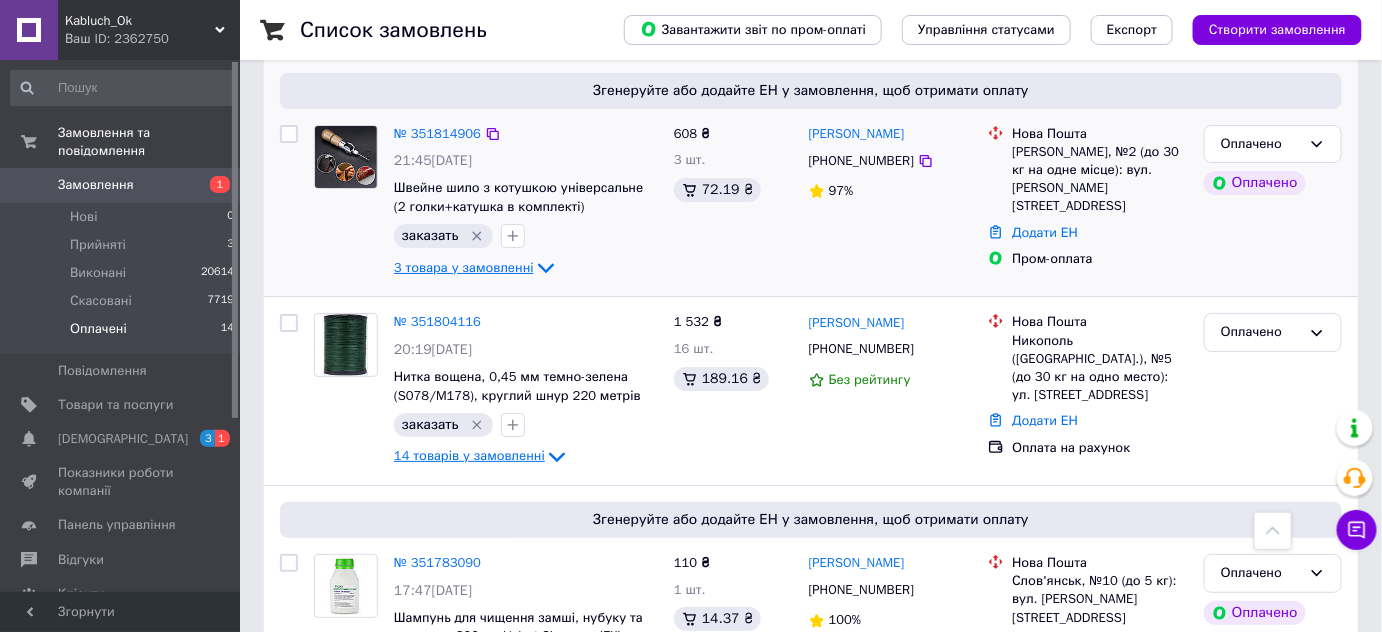 click 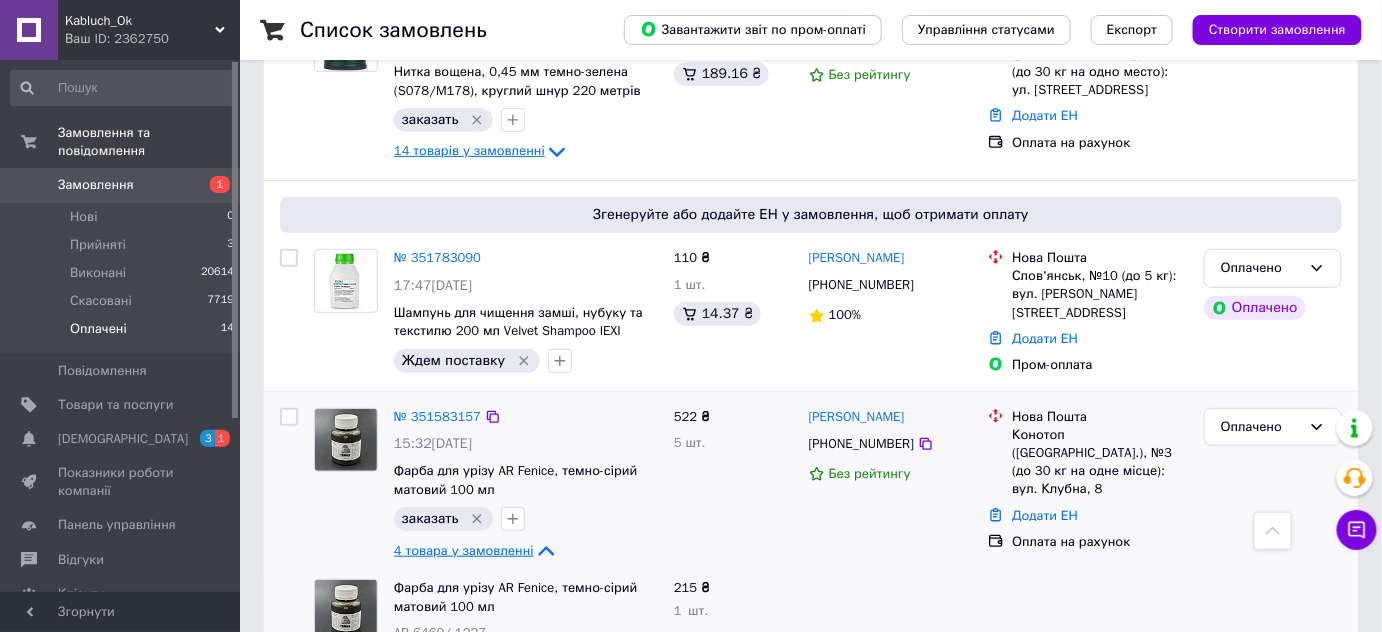 scroll, scrollTop: 2739, scrollLeft: 0, axis: vertical 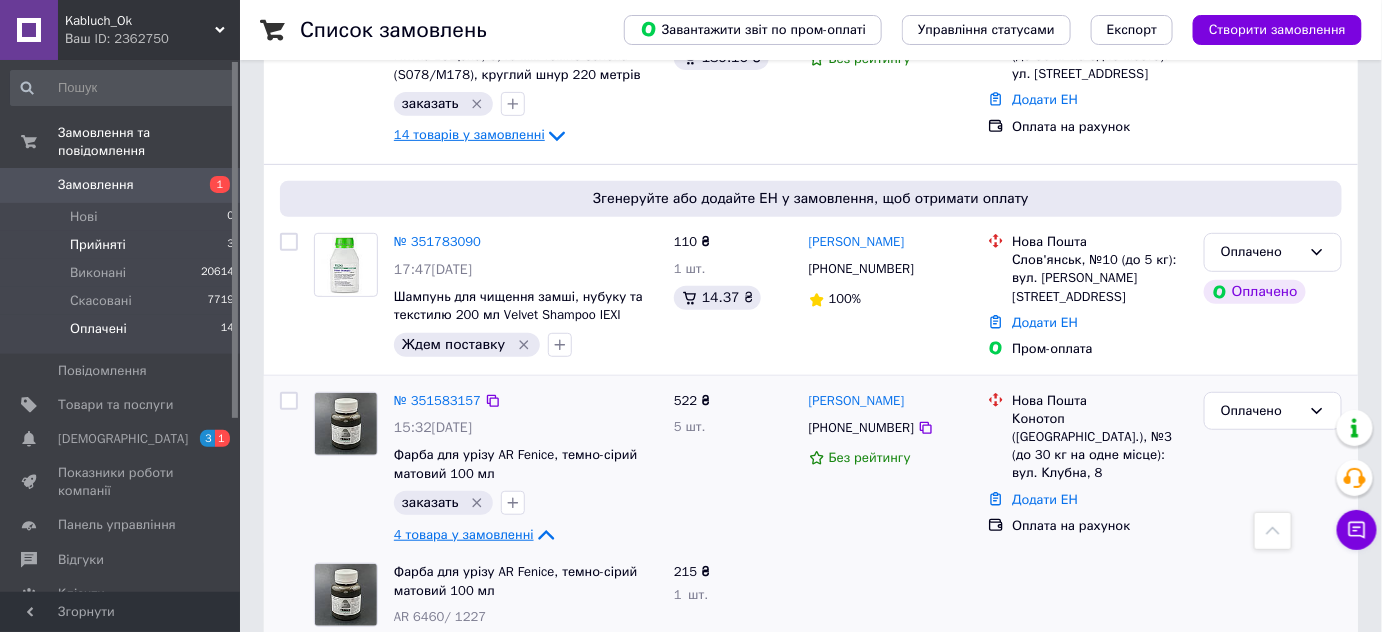 click on "Прийняті" at bounding box center [98, 245] 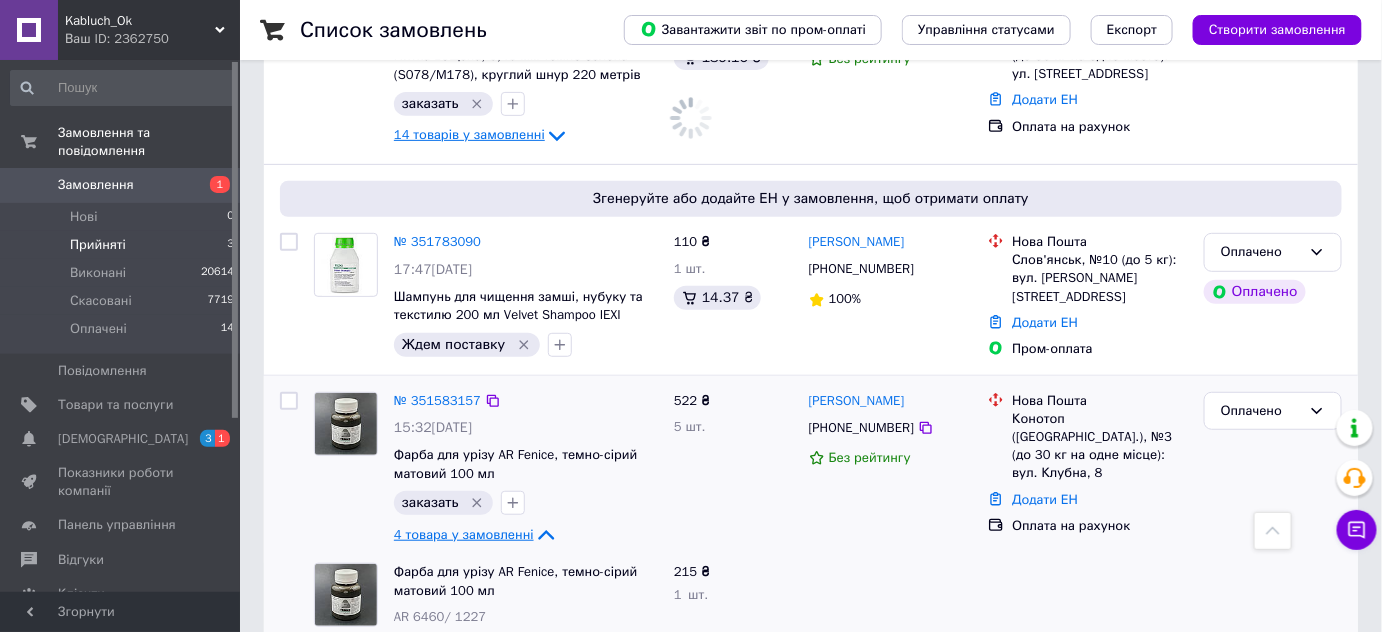scroll, scrollTop: 0, scrollLeft: 0, axis: both 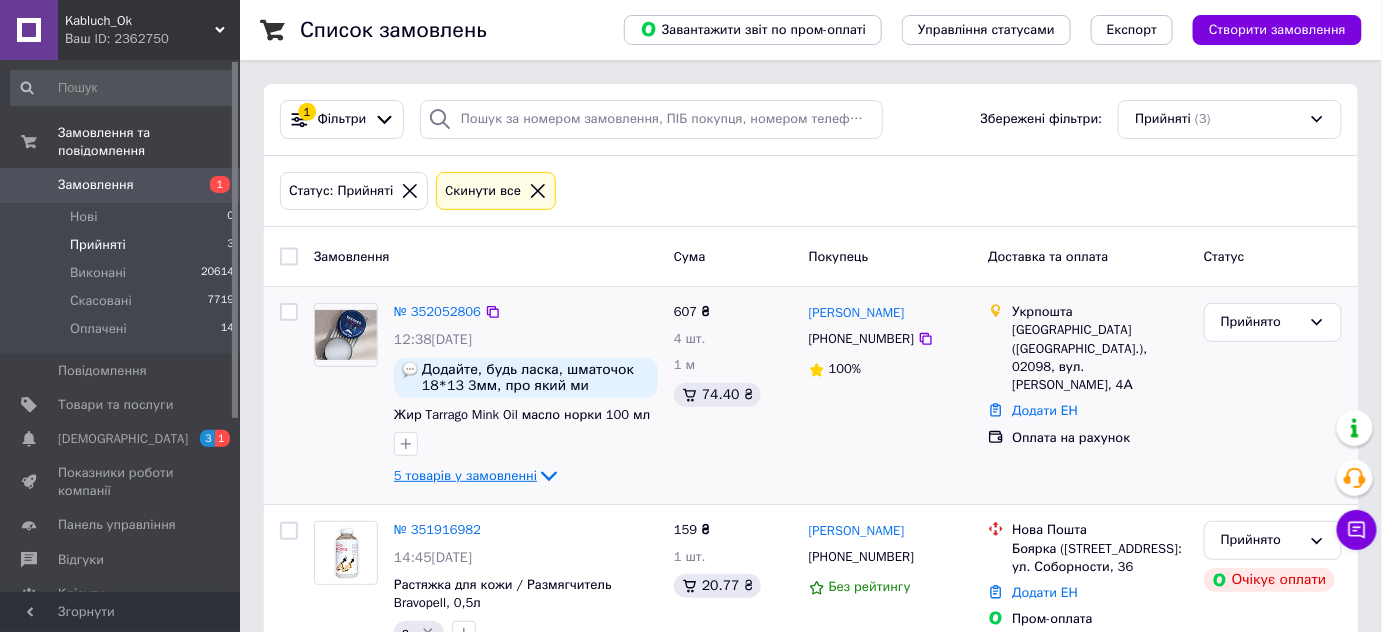 click 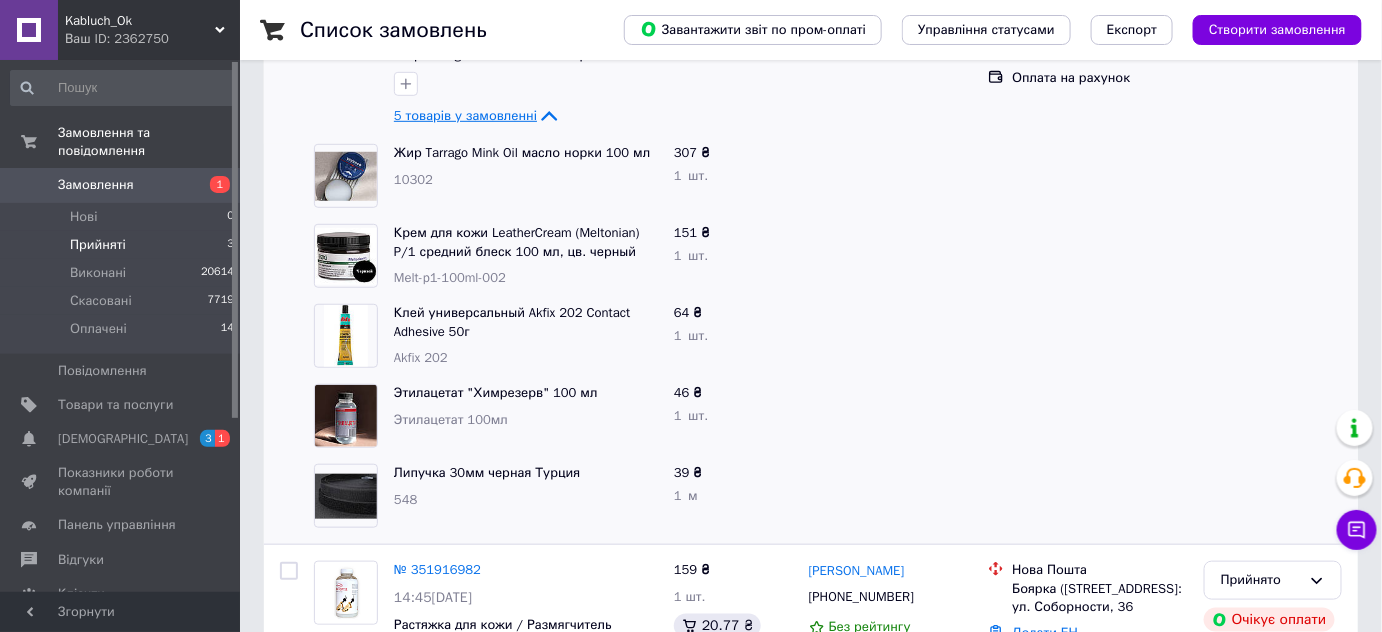 scroll, scrollTop: 454, scrollLeft: 0, axis: vertical 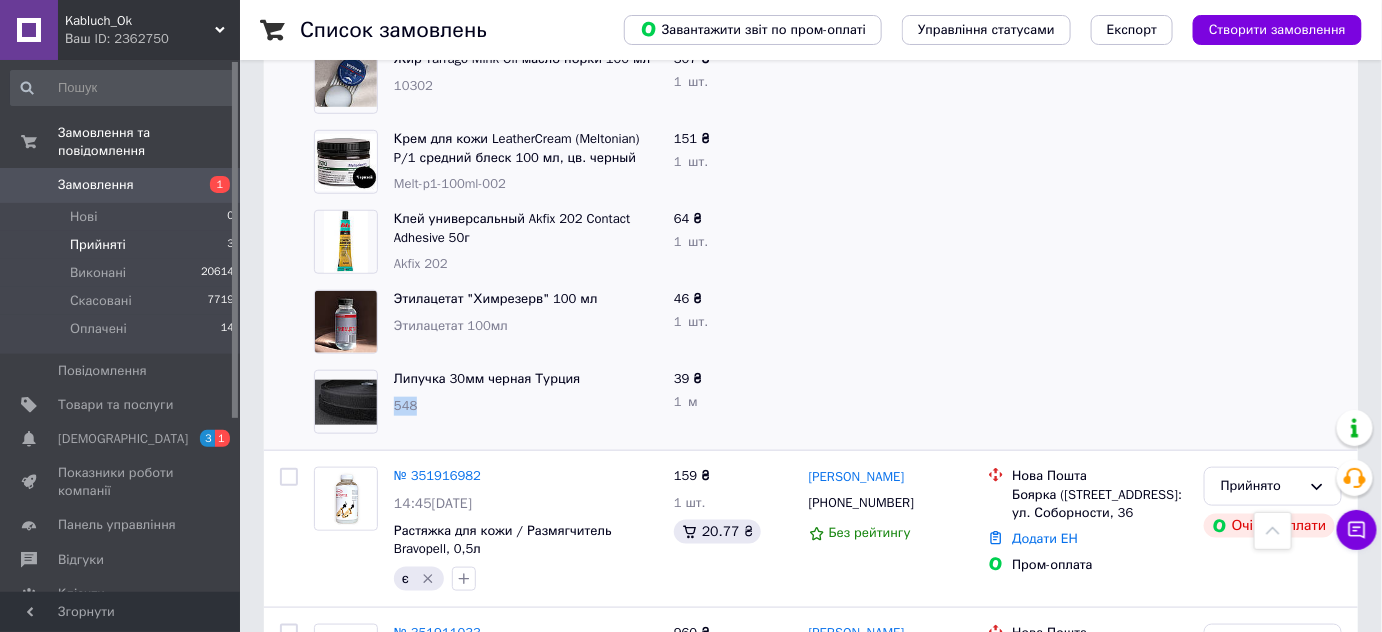 drag, startPoint x: 434, startPoint y: 403, endPoint x: 391, endPoint y: 402, distance: 43.011627 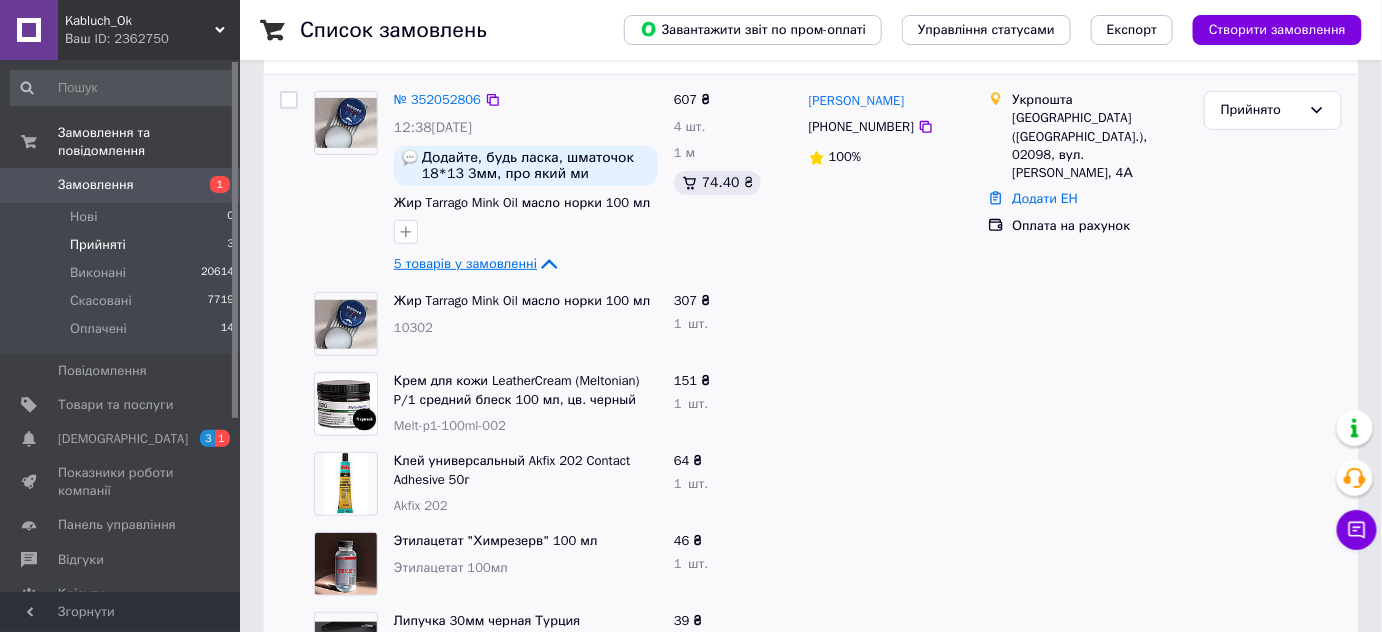 scroll, scrollTop: 90, scrollLeft: 0, axis: vertical 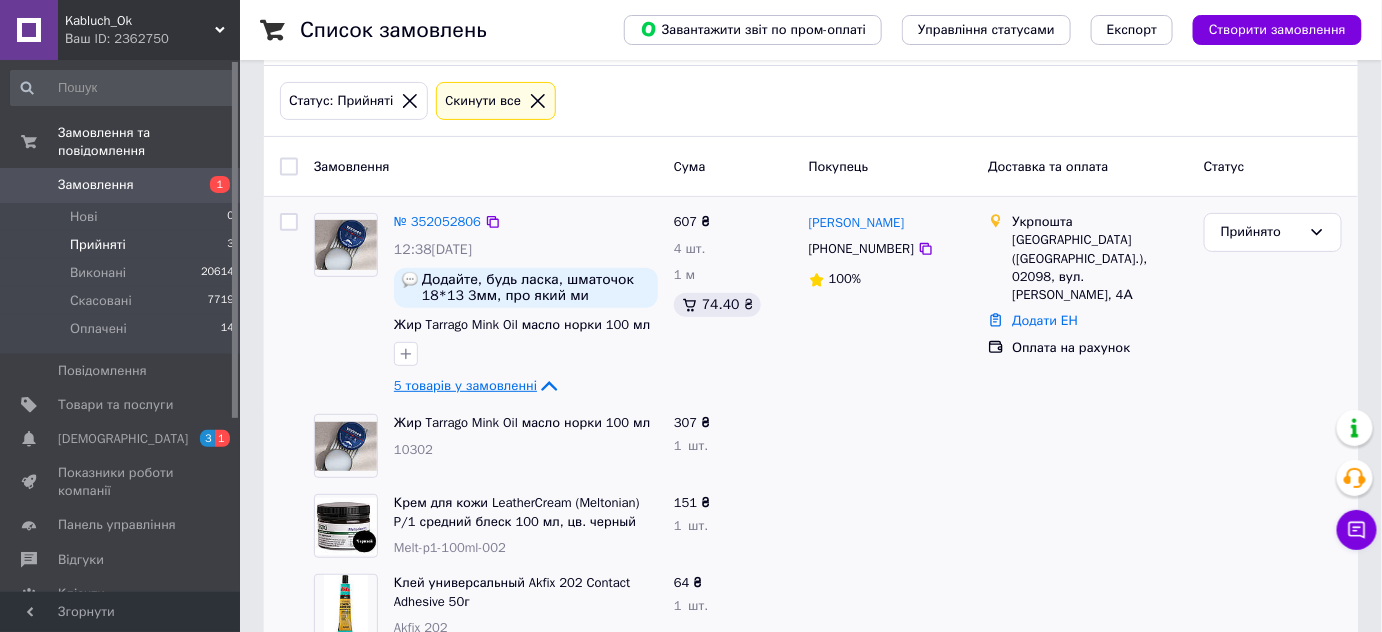click 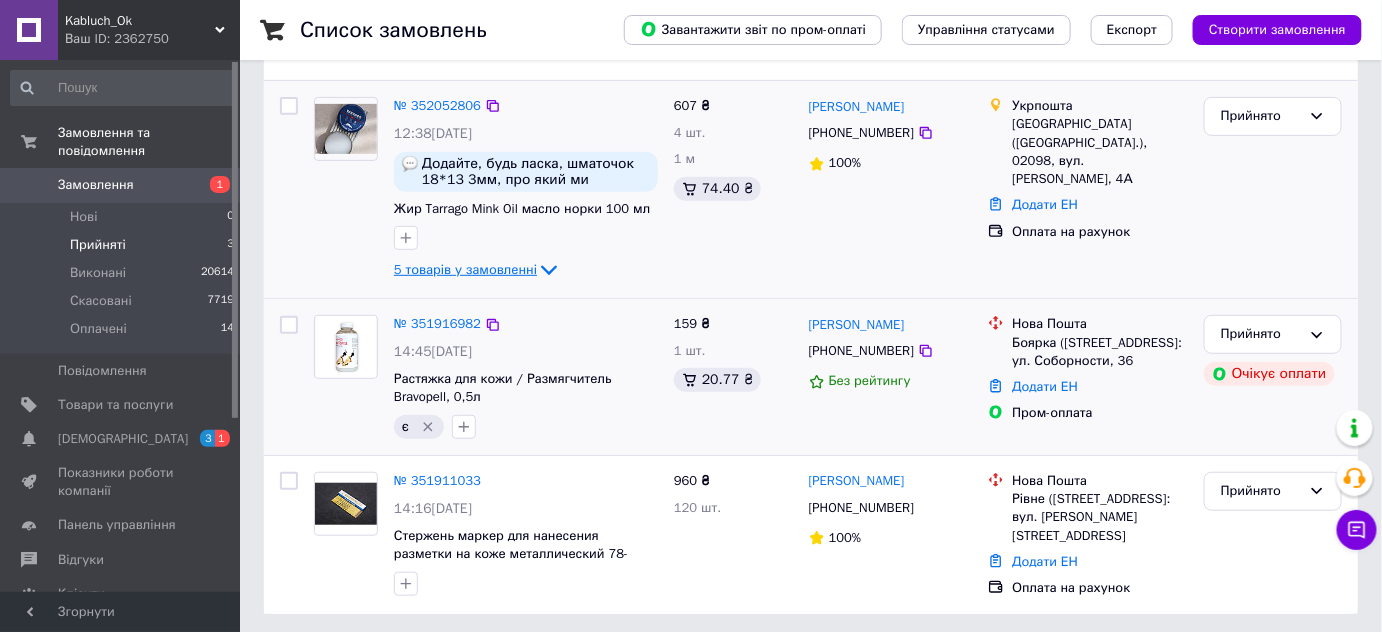 scroll, scrollTop: 209, scrollLeft: 0, axis: vertical 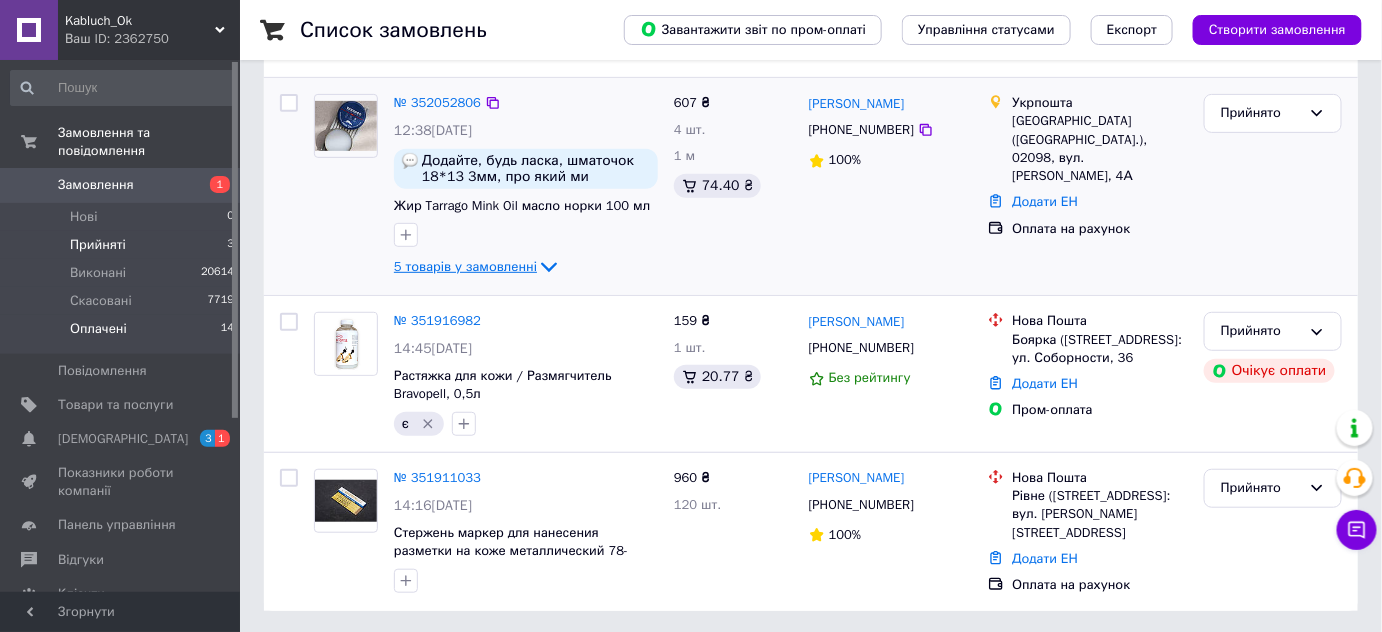click on "Оплачені" at bounding box center [98, 329] 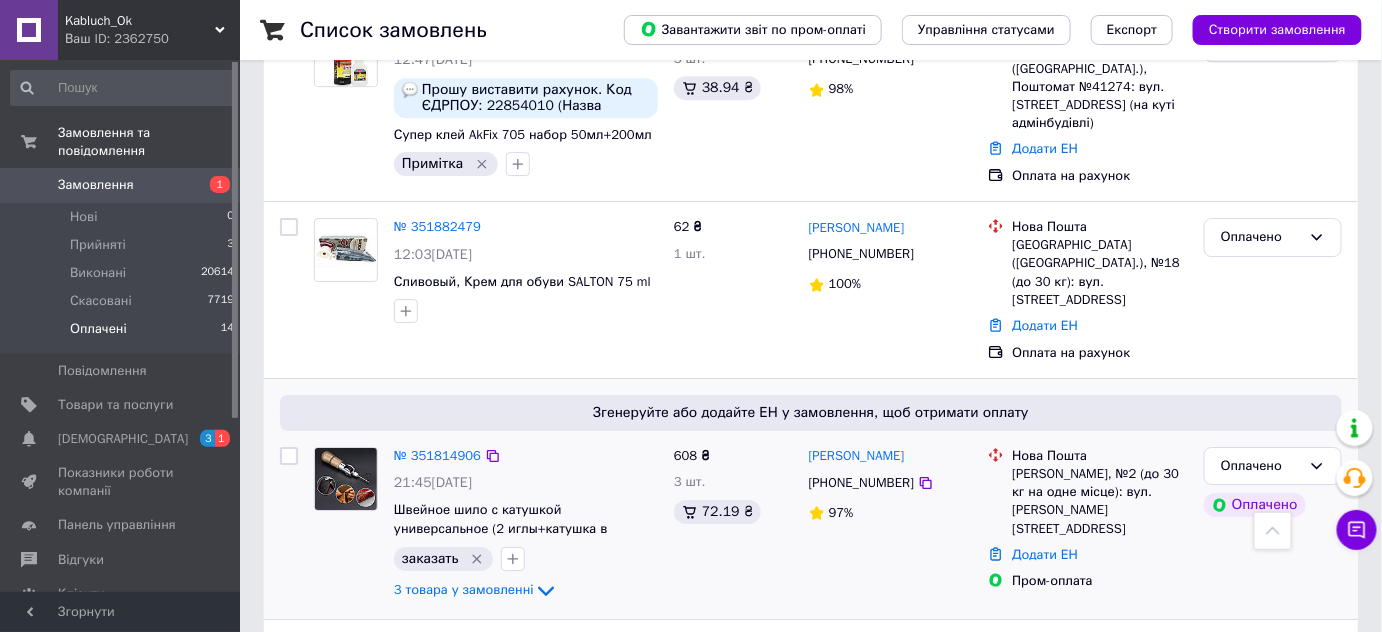 scroll, scrollTop: 2090, scrollLeft: 0, axis: vertical 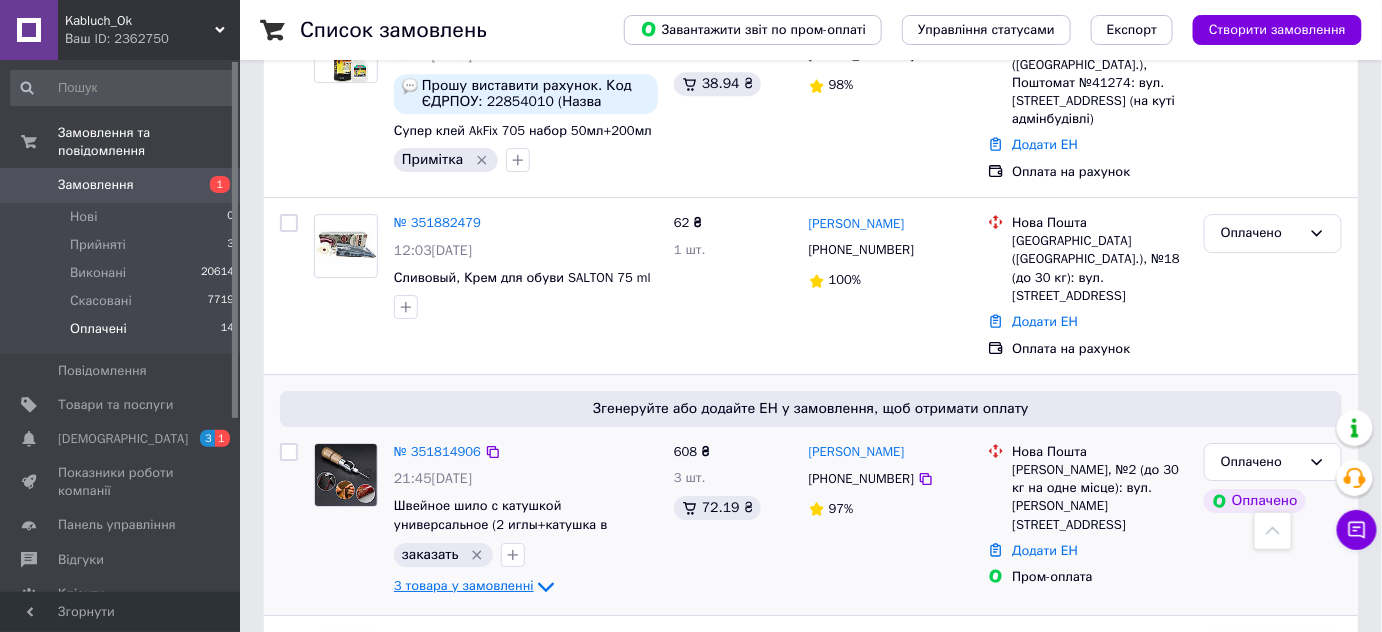 click 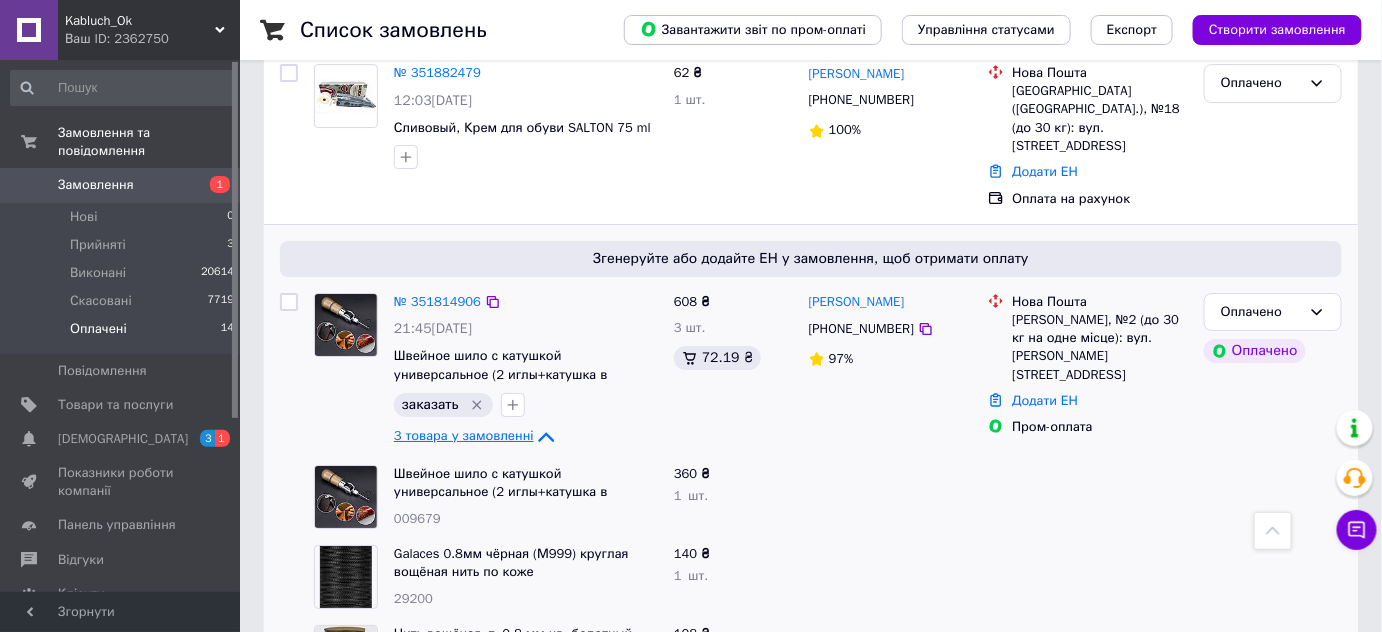 scroll, scrollTop: 2272, scrollLeft: 0, axis: vertical 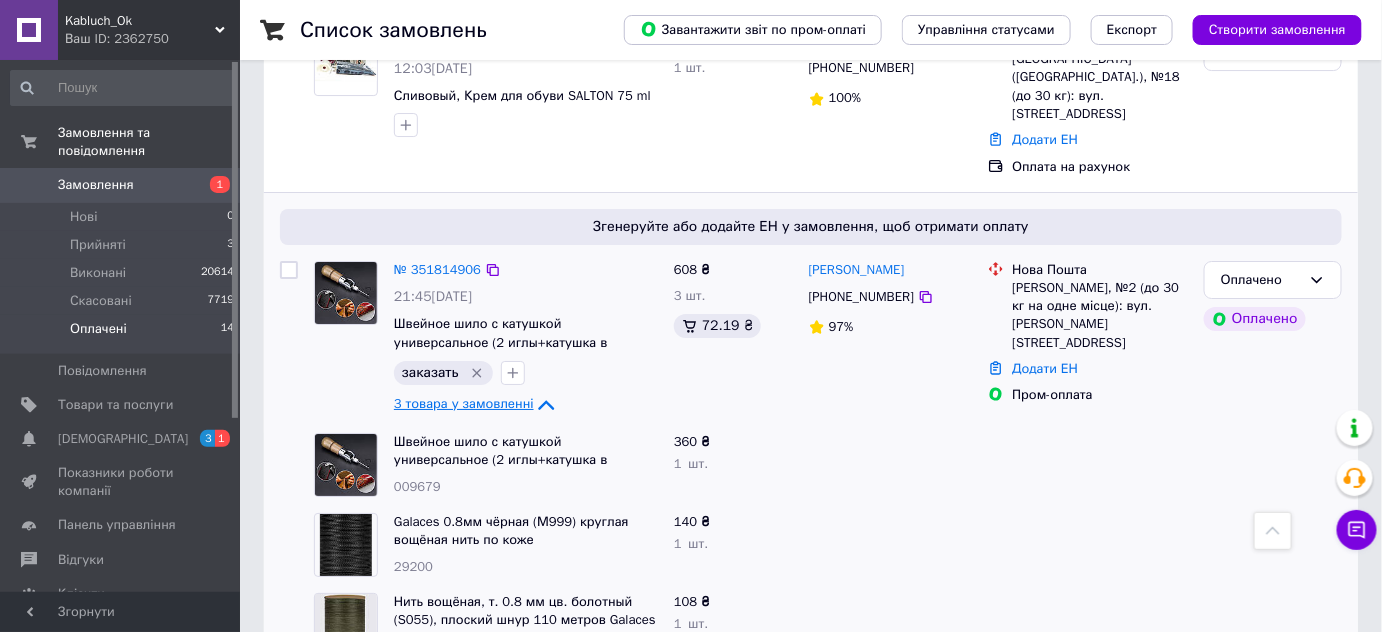 click 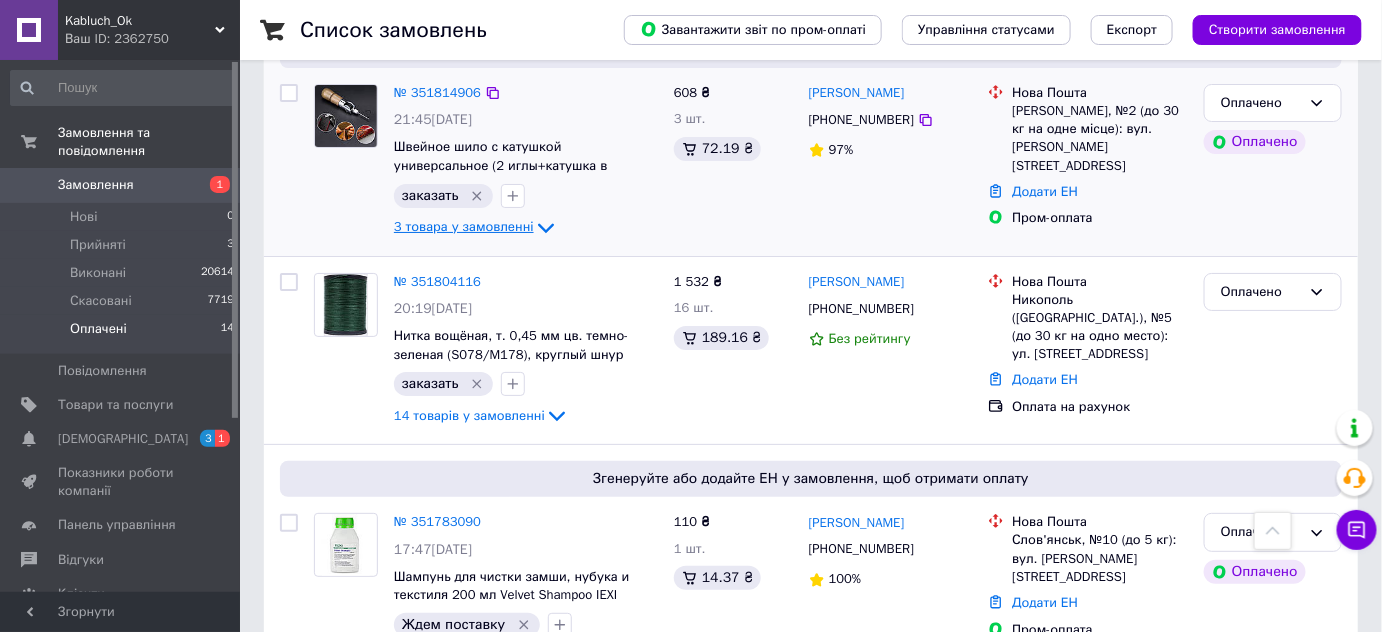scroll, scrollTop: 2739, scrollLeft: 0, axis: vertical 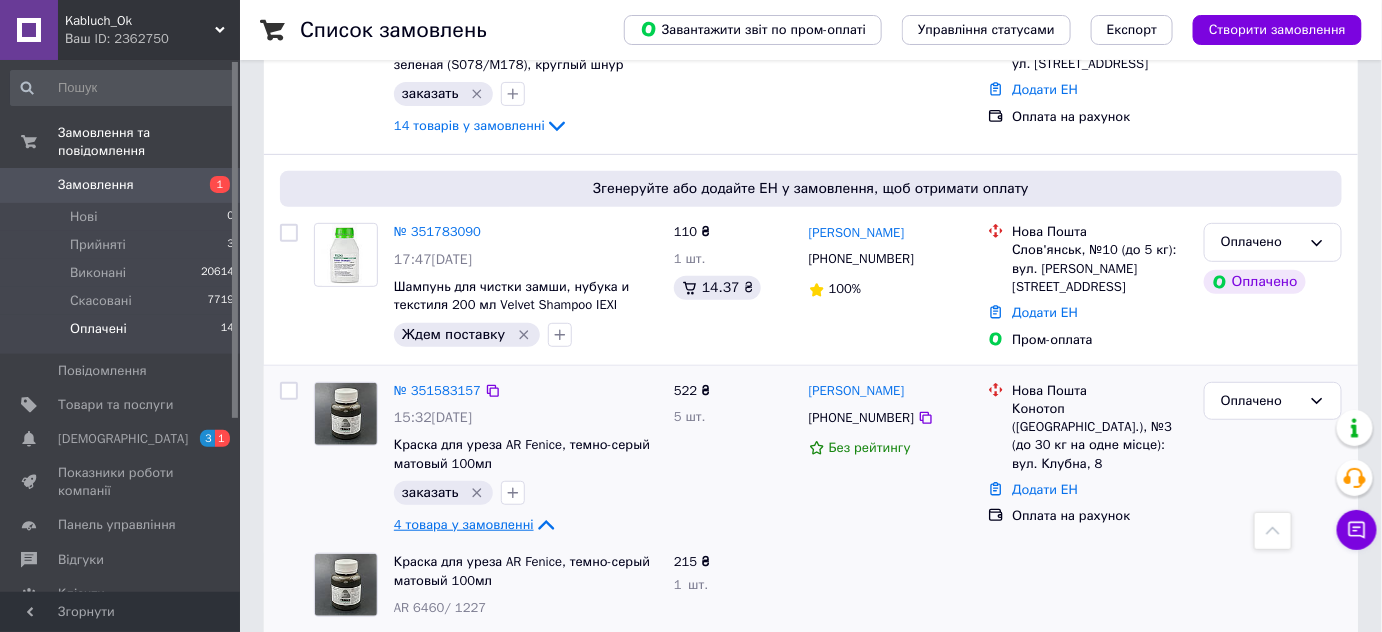 click 